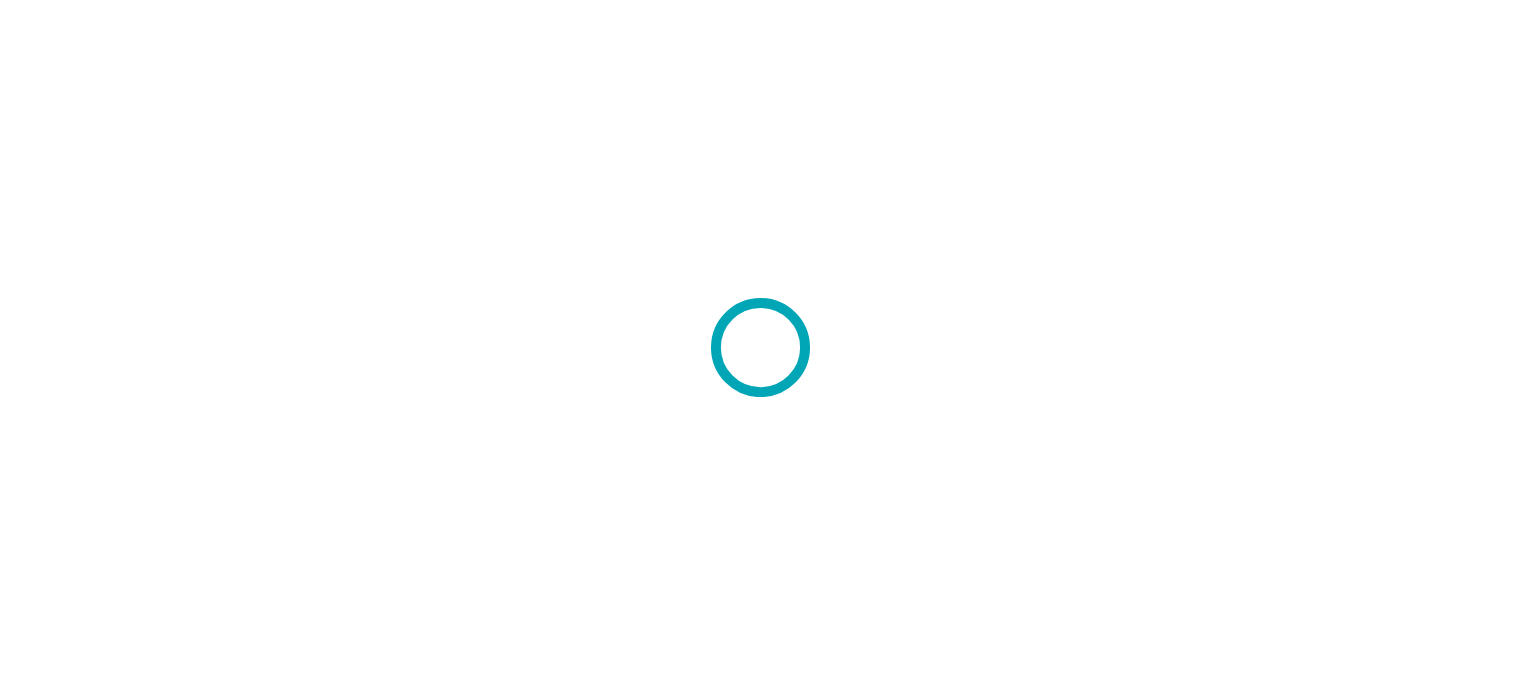 scroll, scrollTop: 0, scrollLeft: 0, axis: both 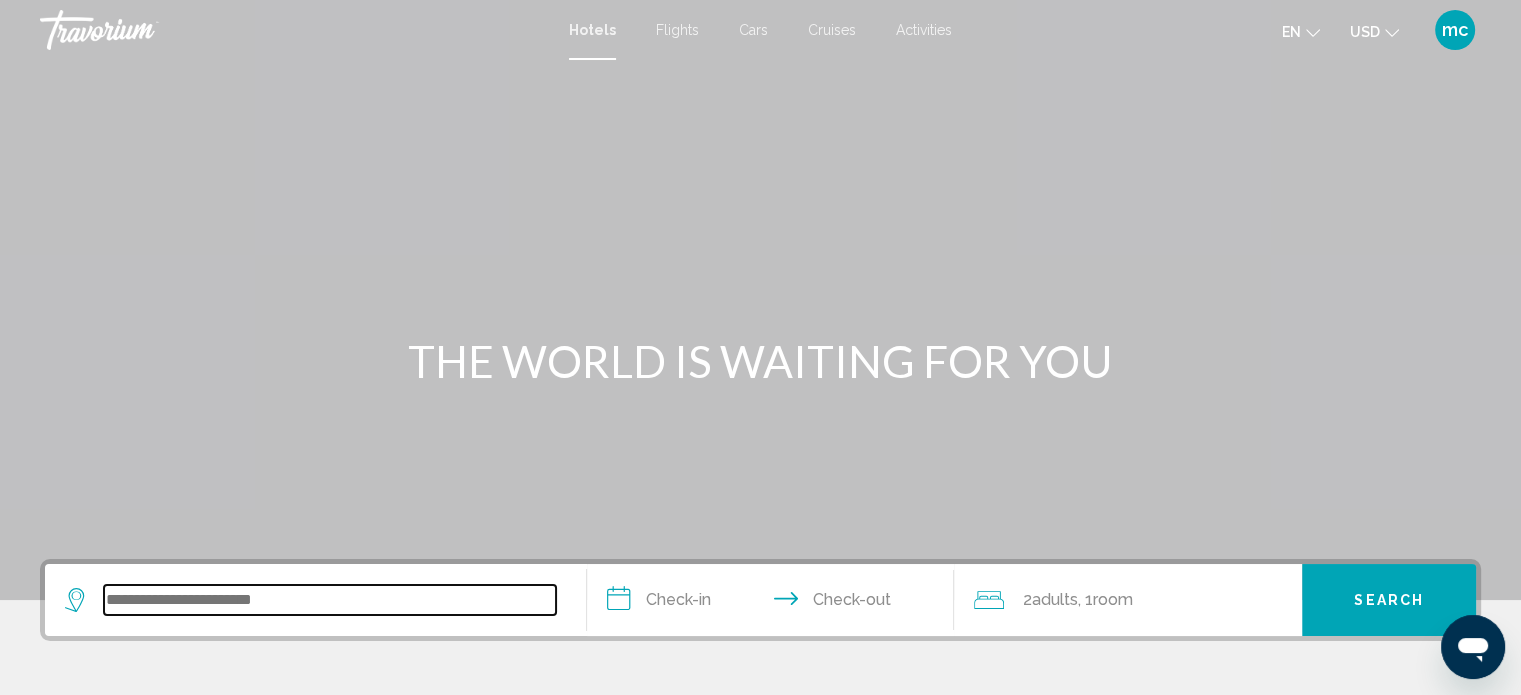 click at bounding box center [330, 600] 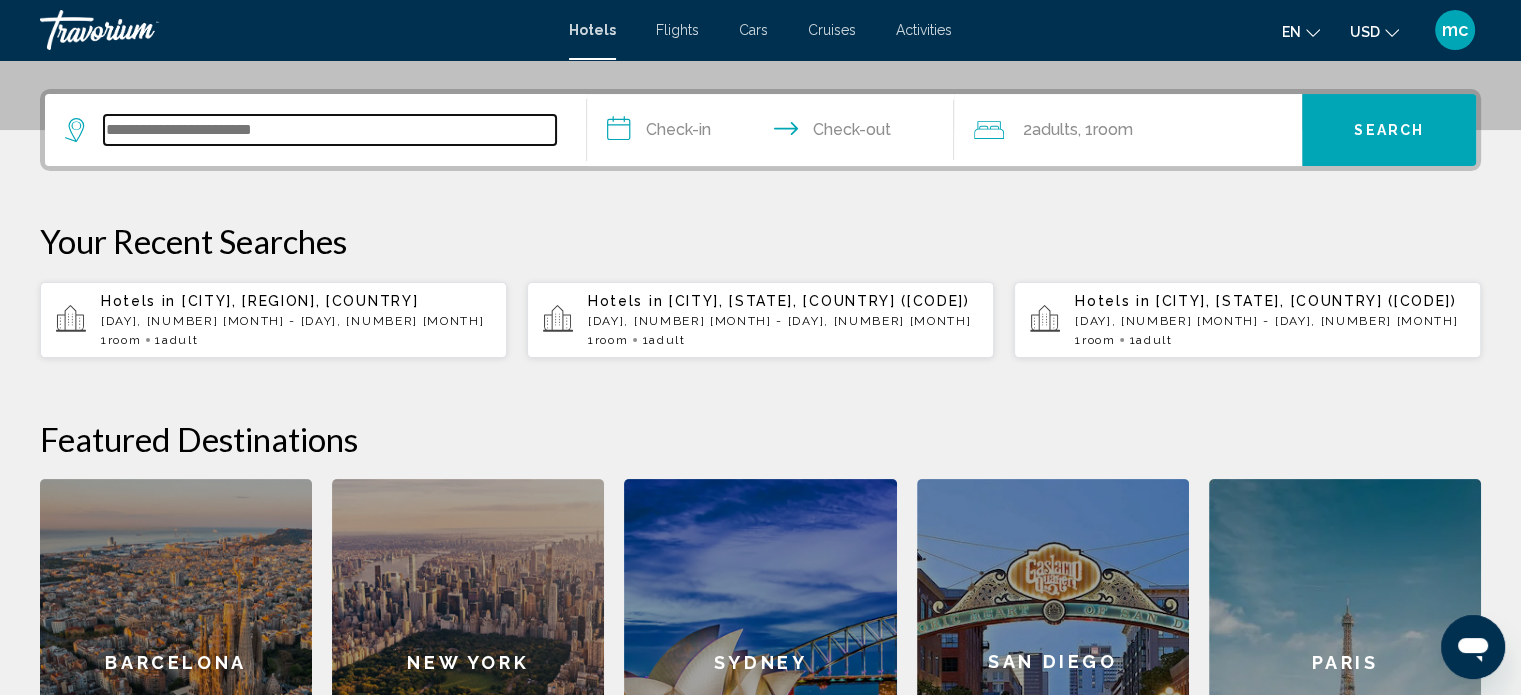 scroll, scrollTop: 493, scrollLeft: 0, axis: vertical 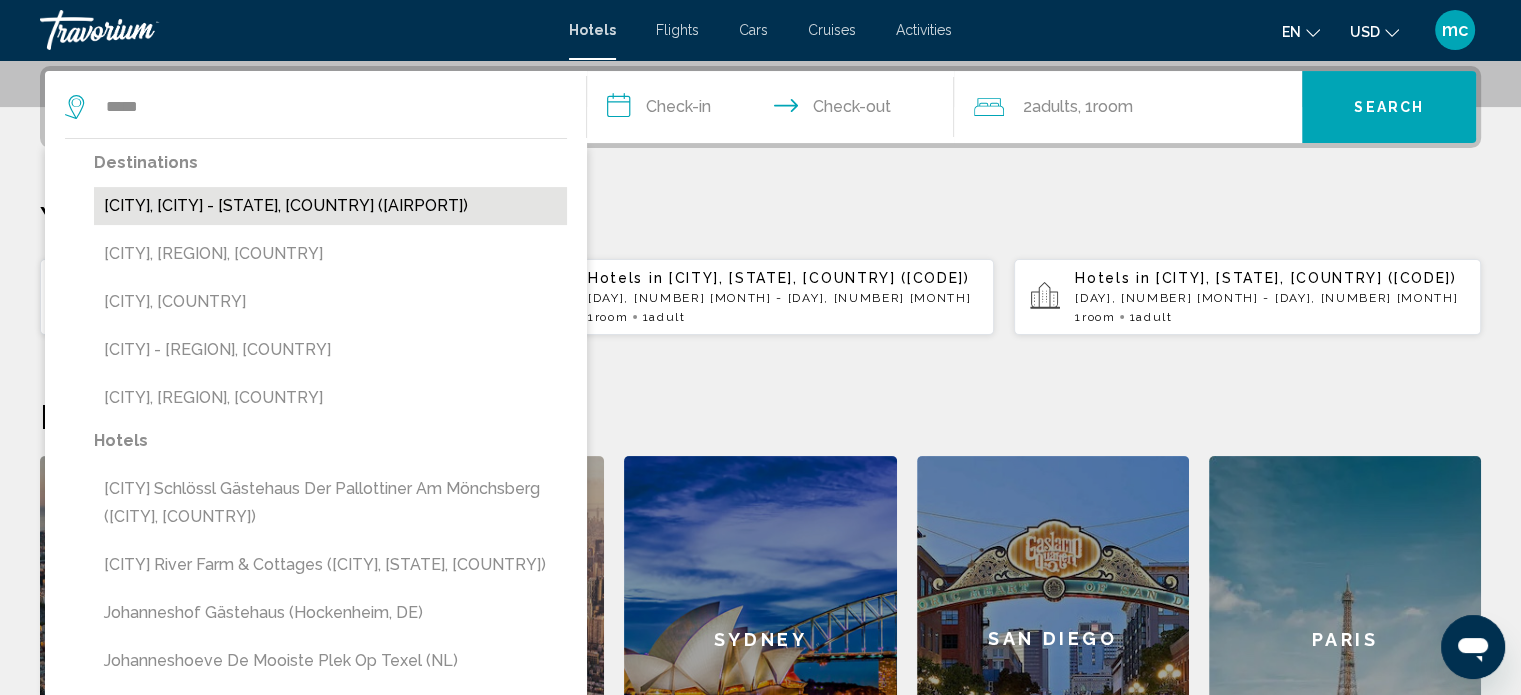 click on "[CITY], [CITY] - [STATE], [COUNTRY] ([AIRPORT])" at bounding box center [330, 206] 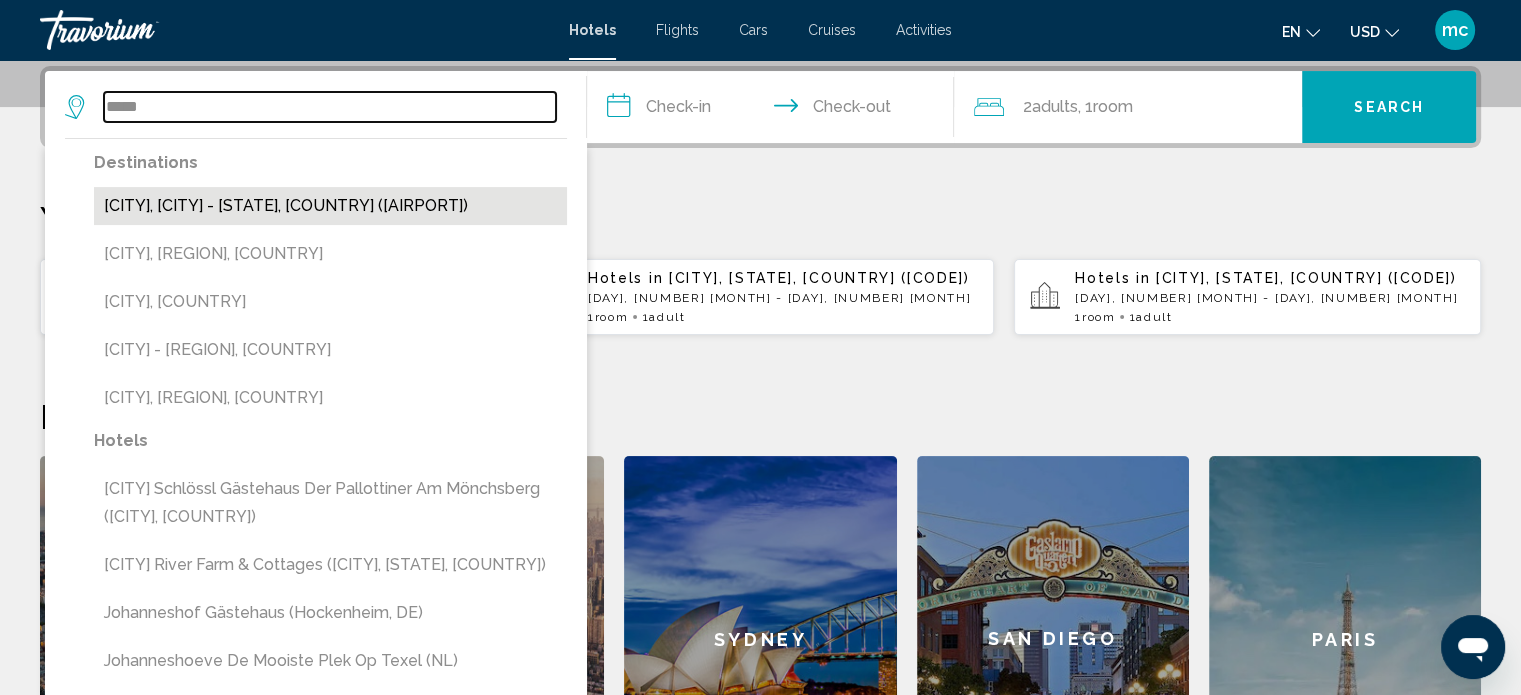 type on "**********" 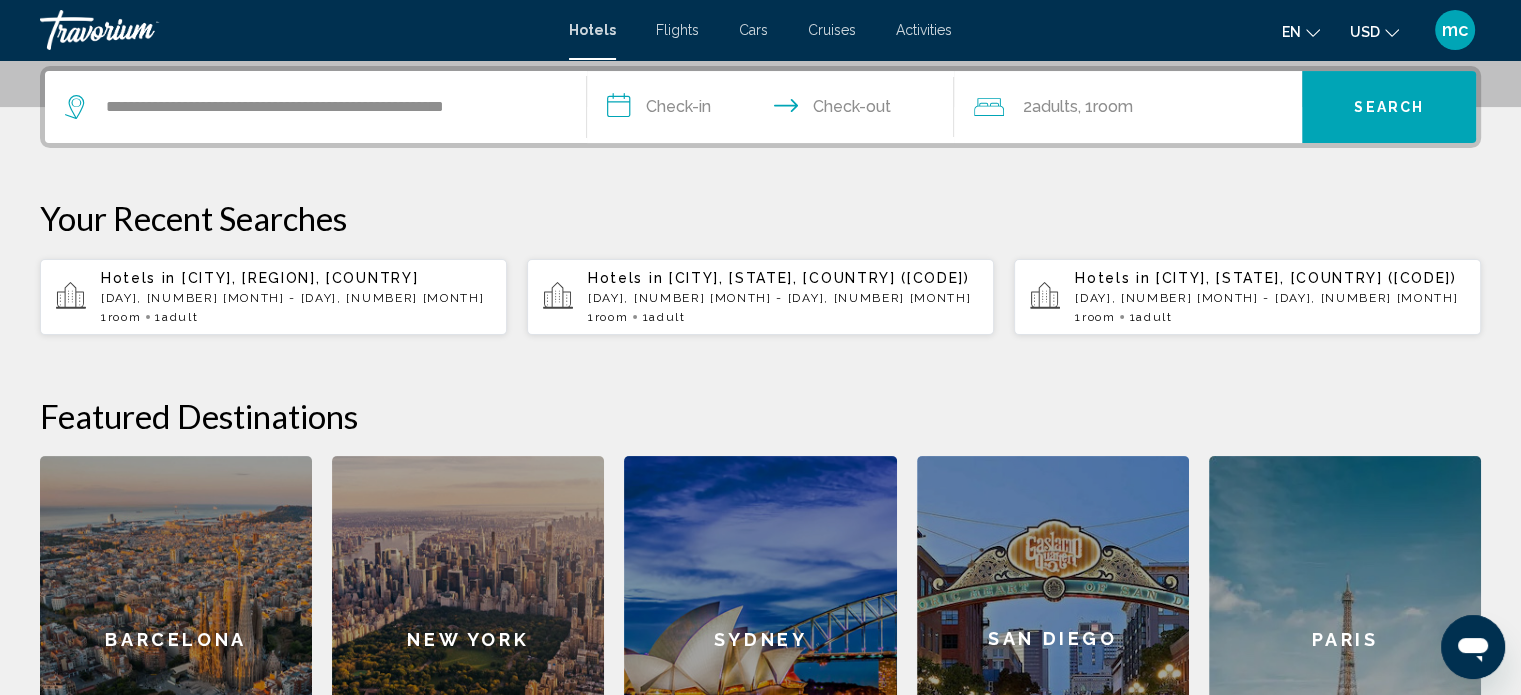 click on "**********" at bounding box center (775, 110) 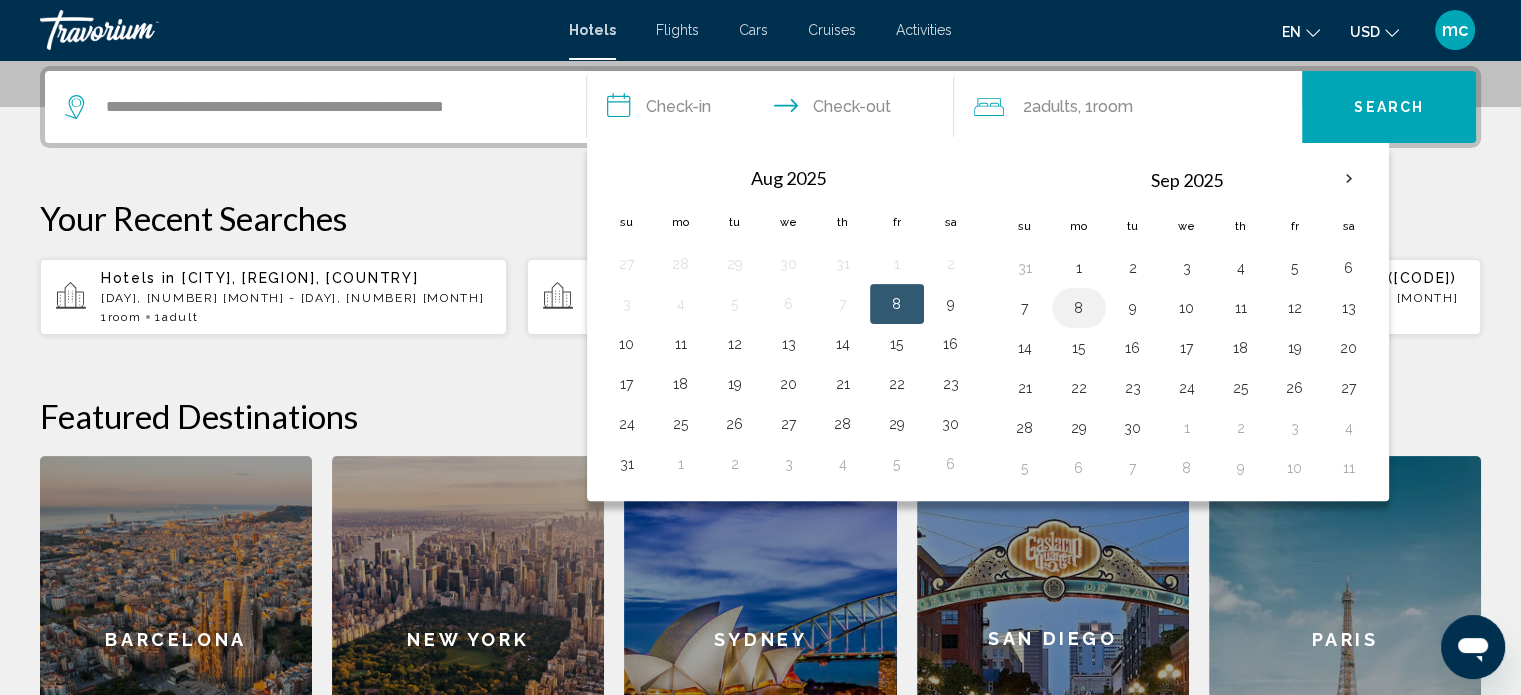 click on "8" at bounding box center (1079, 308) 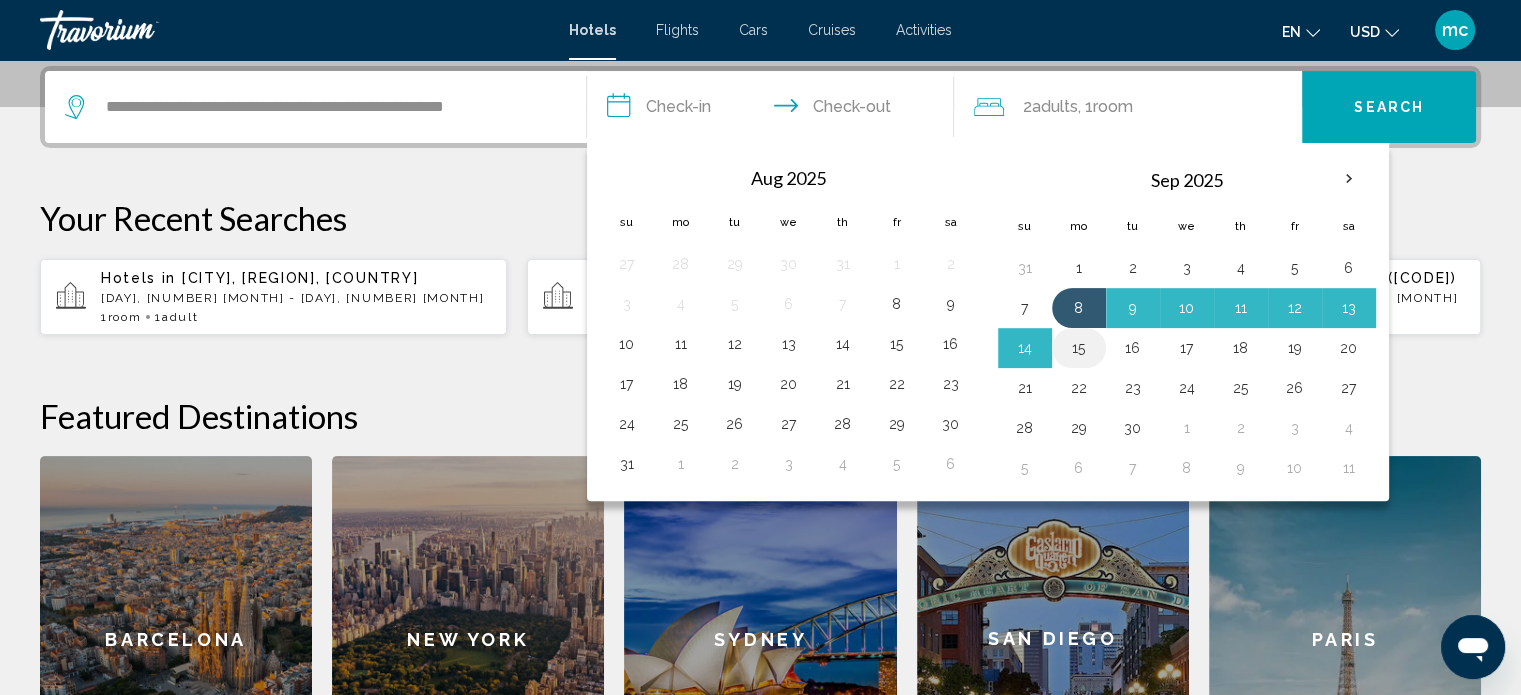 click on "15" at bounding box center [1079, 348] 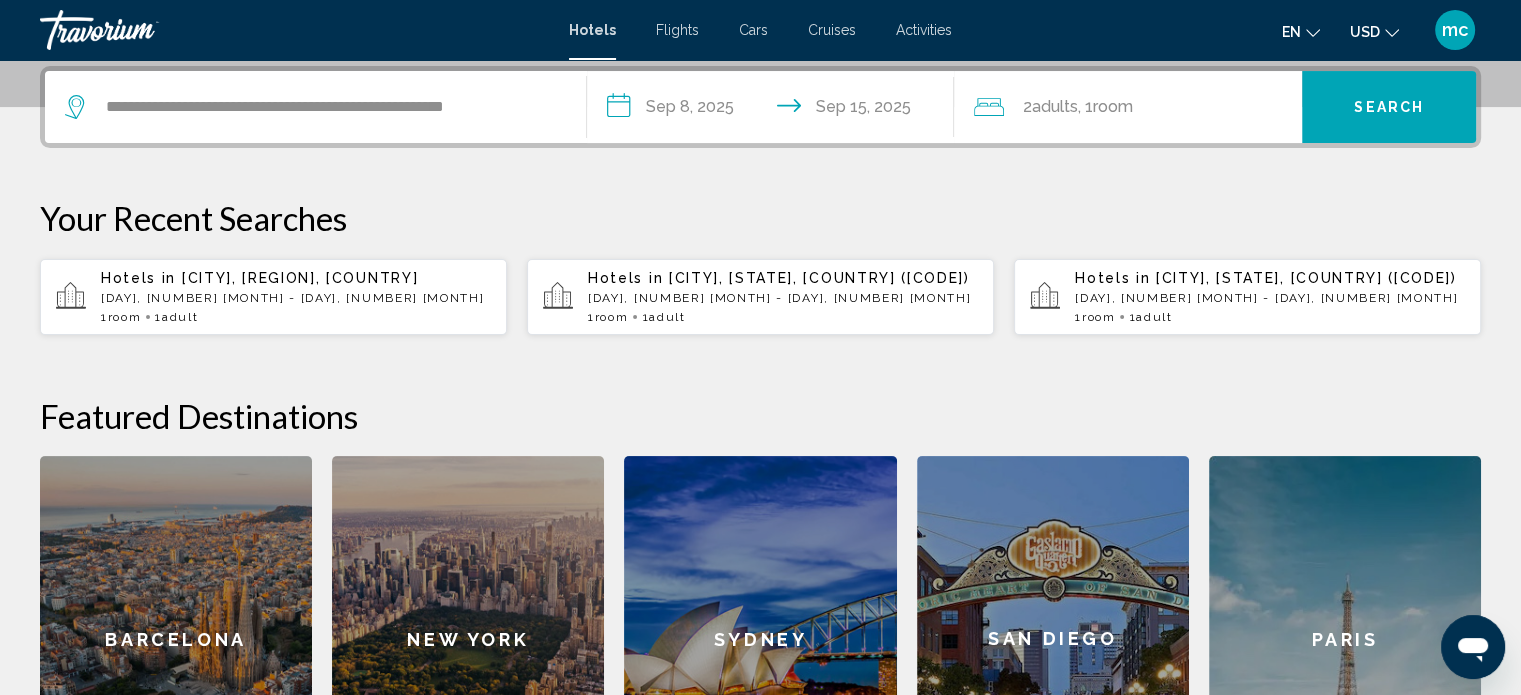 click on "2  Adult Adults , 1  Room rooms" 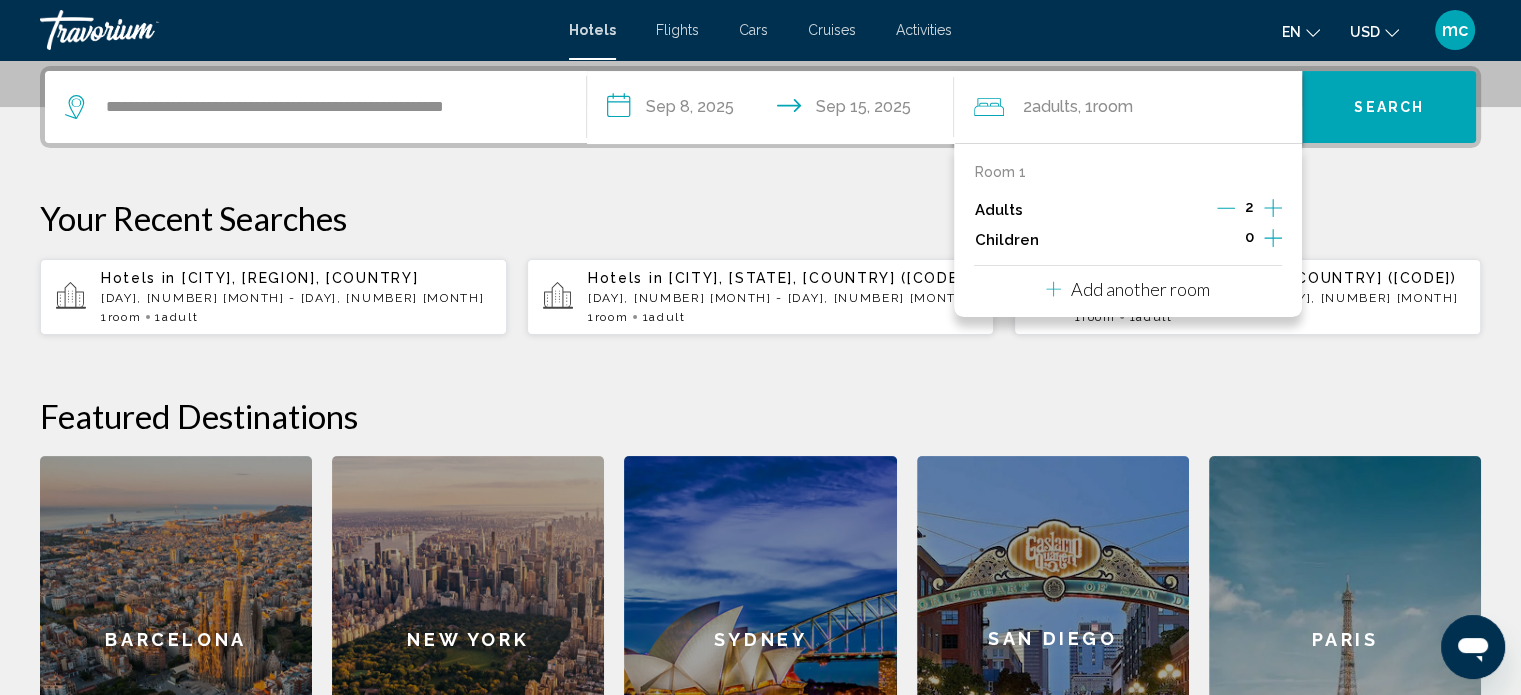 click on "2  Adult Adults , 1  Room rooms" 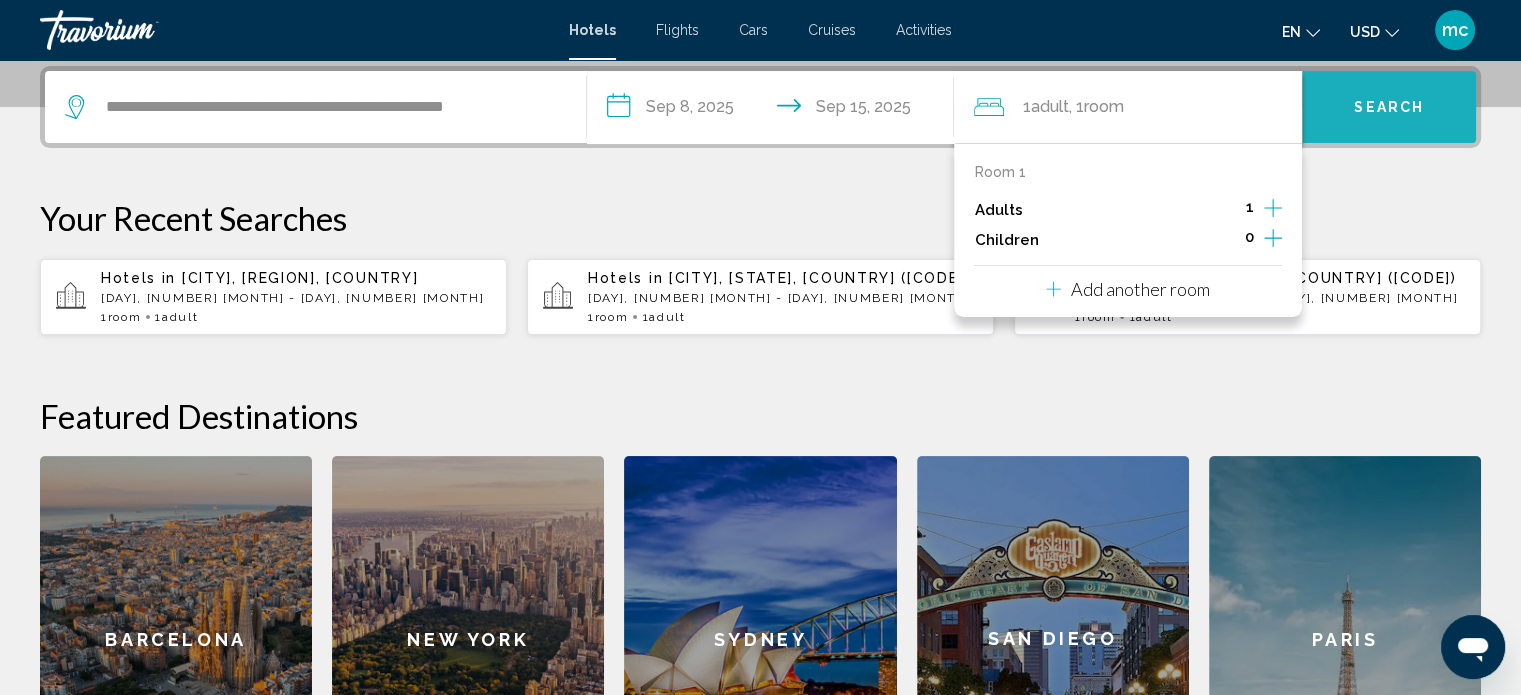 click on "Search" at bounding box center [1389, 107] 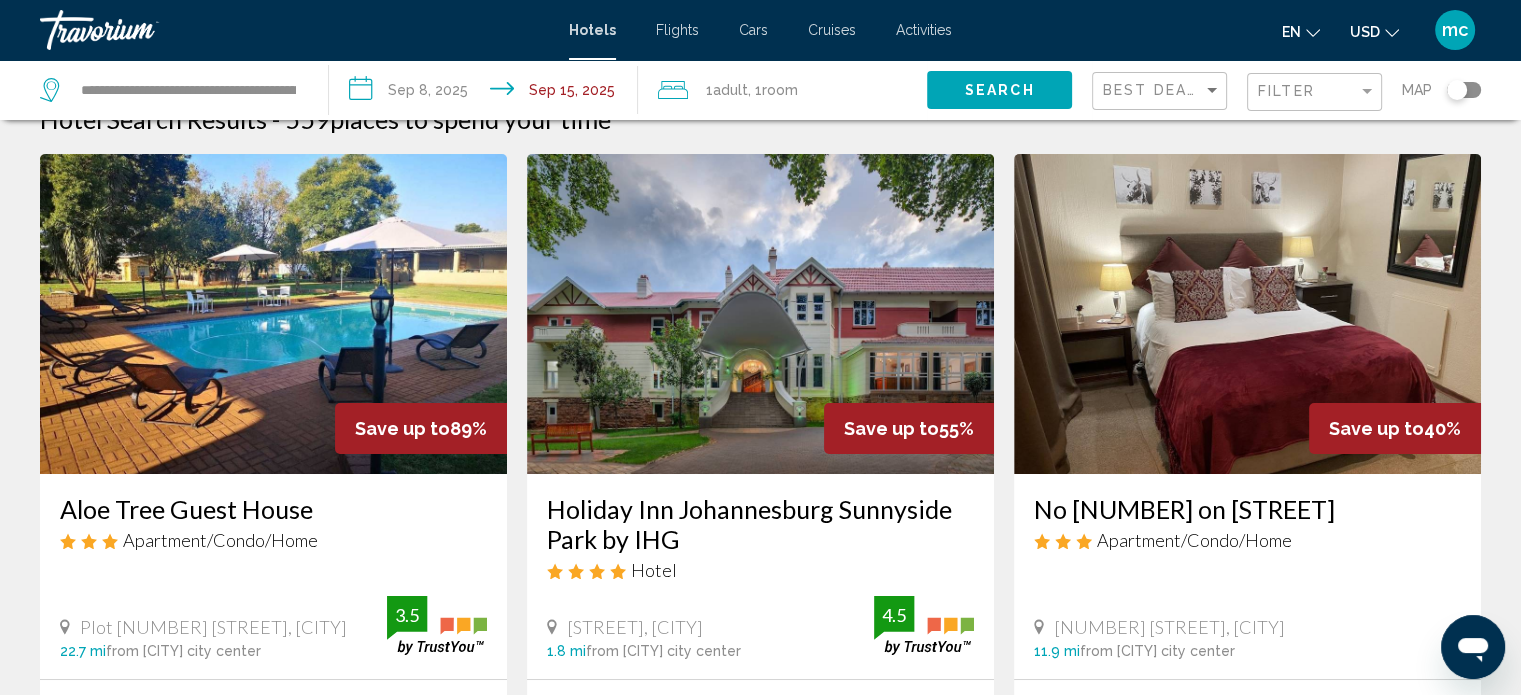 scroll, scrollTop: 0, scrollLeft: 0, axis: both 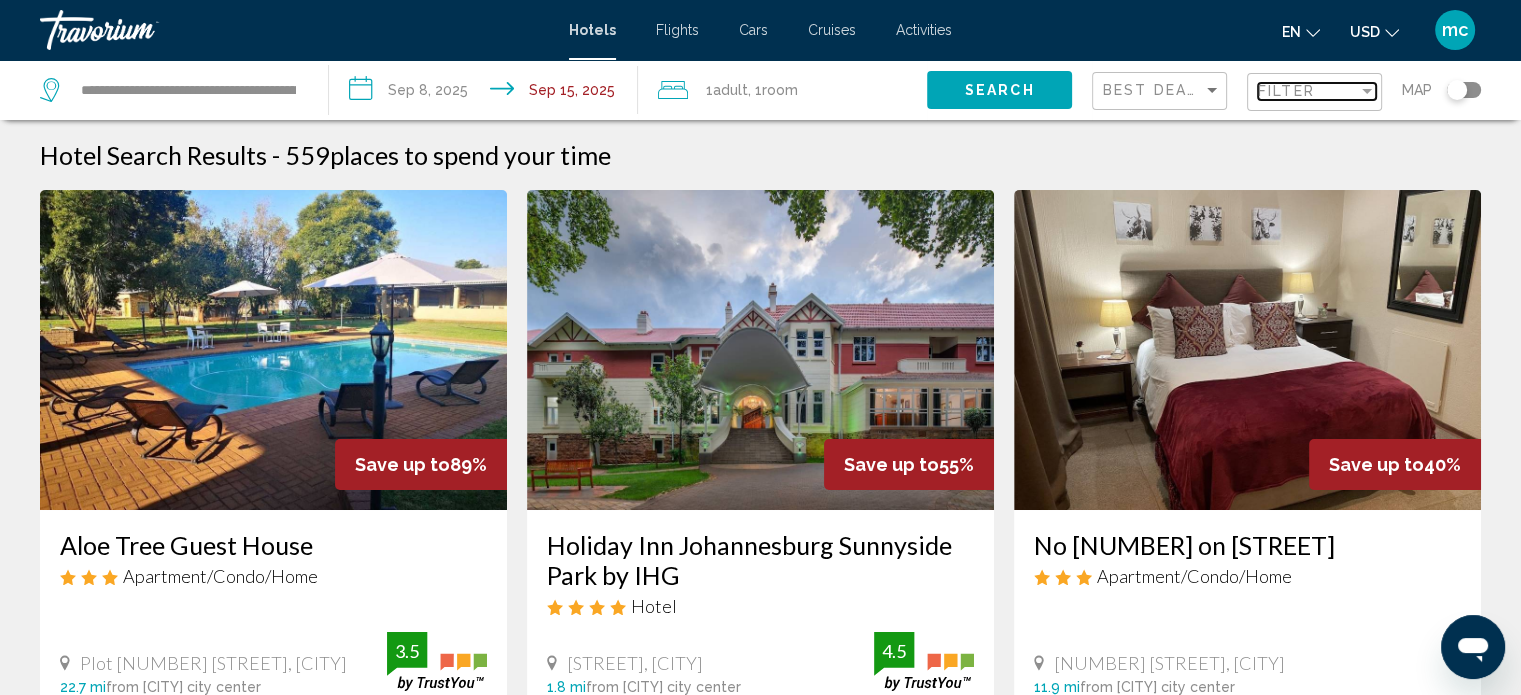 click at bounding box center [1367, 91] 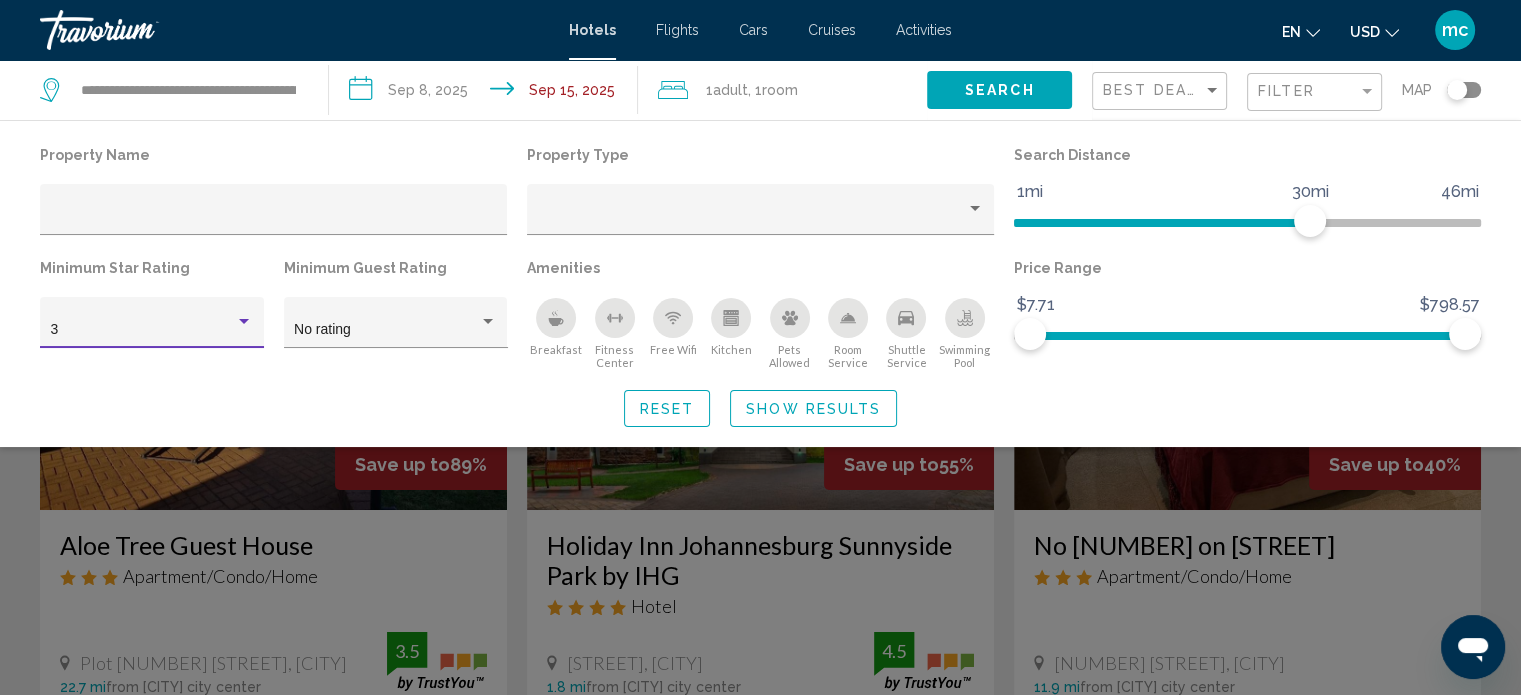 click at bounding box center (244, 321) 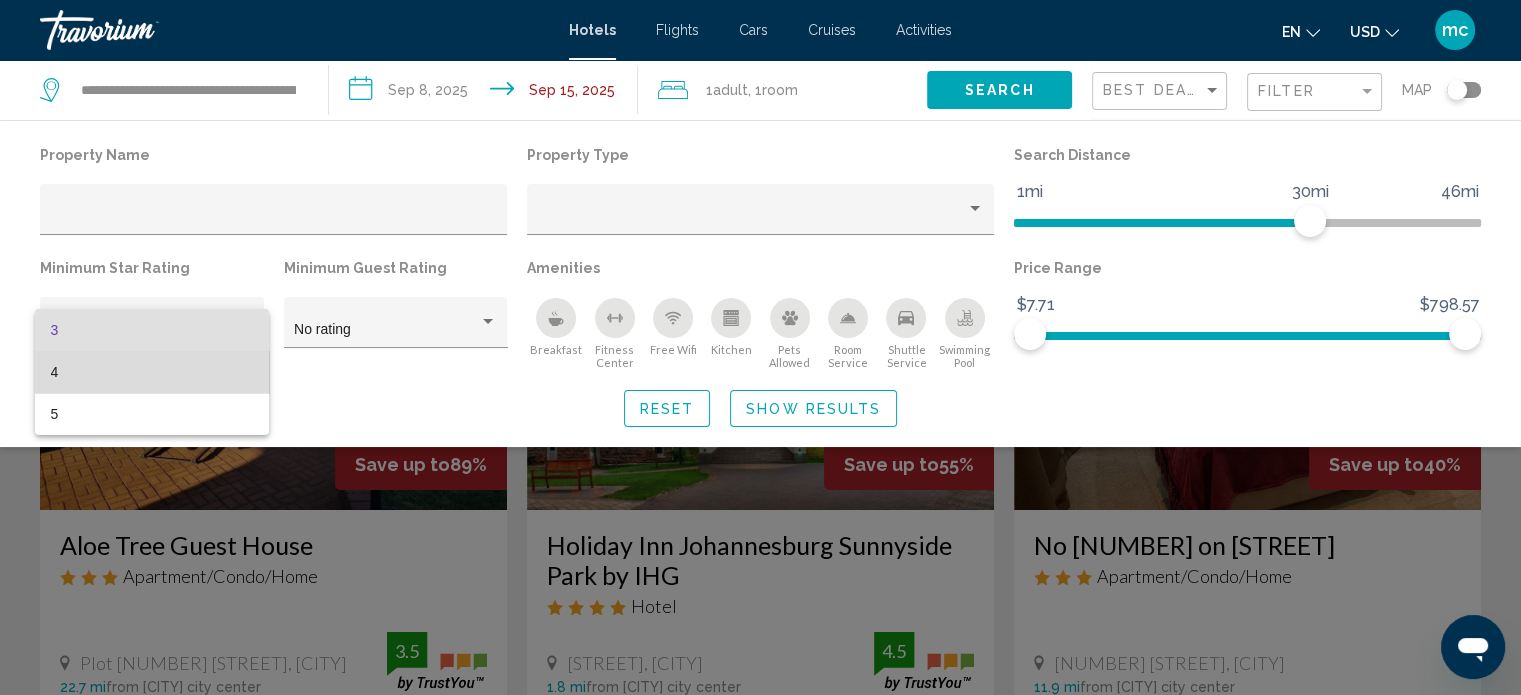 click on "4" at bounding box center [152, 372] 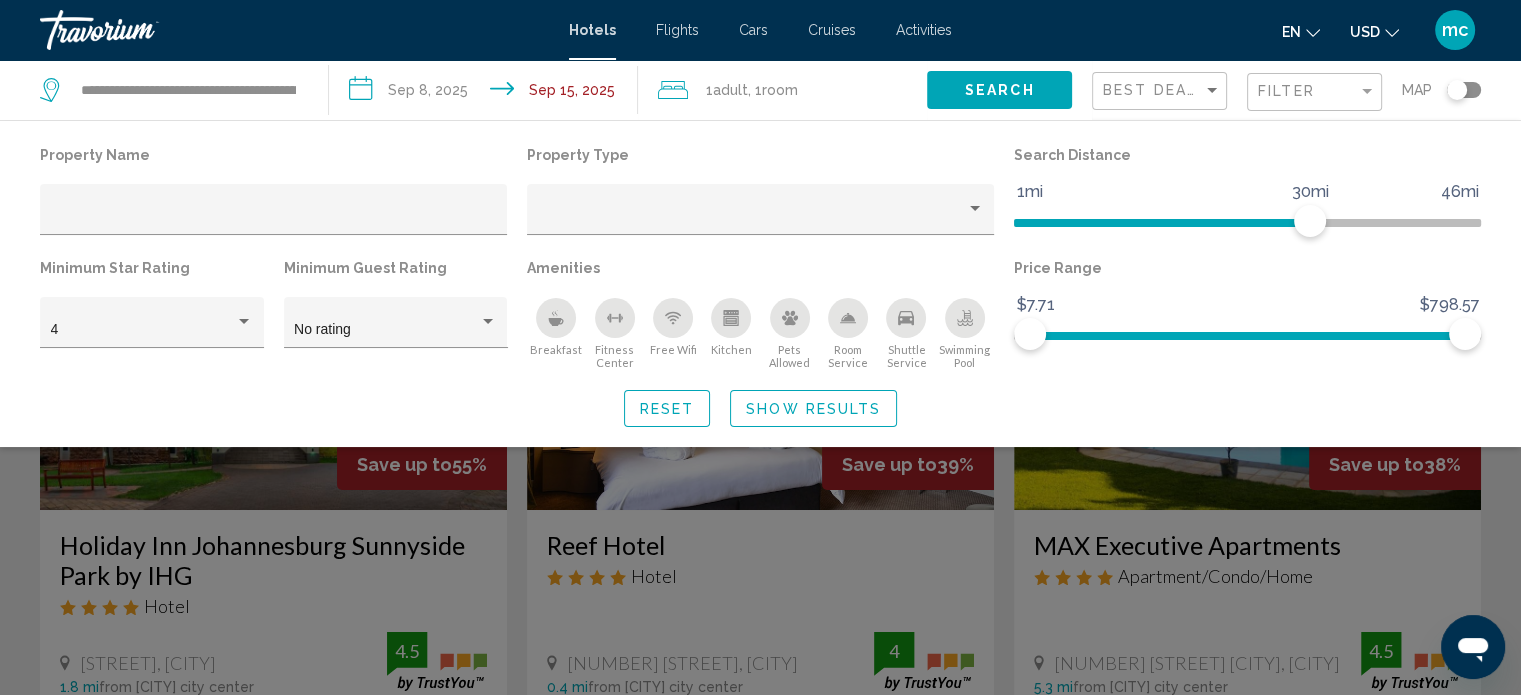 click 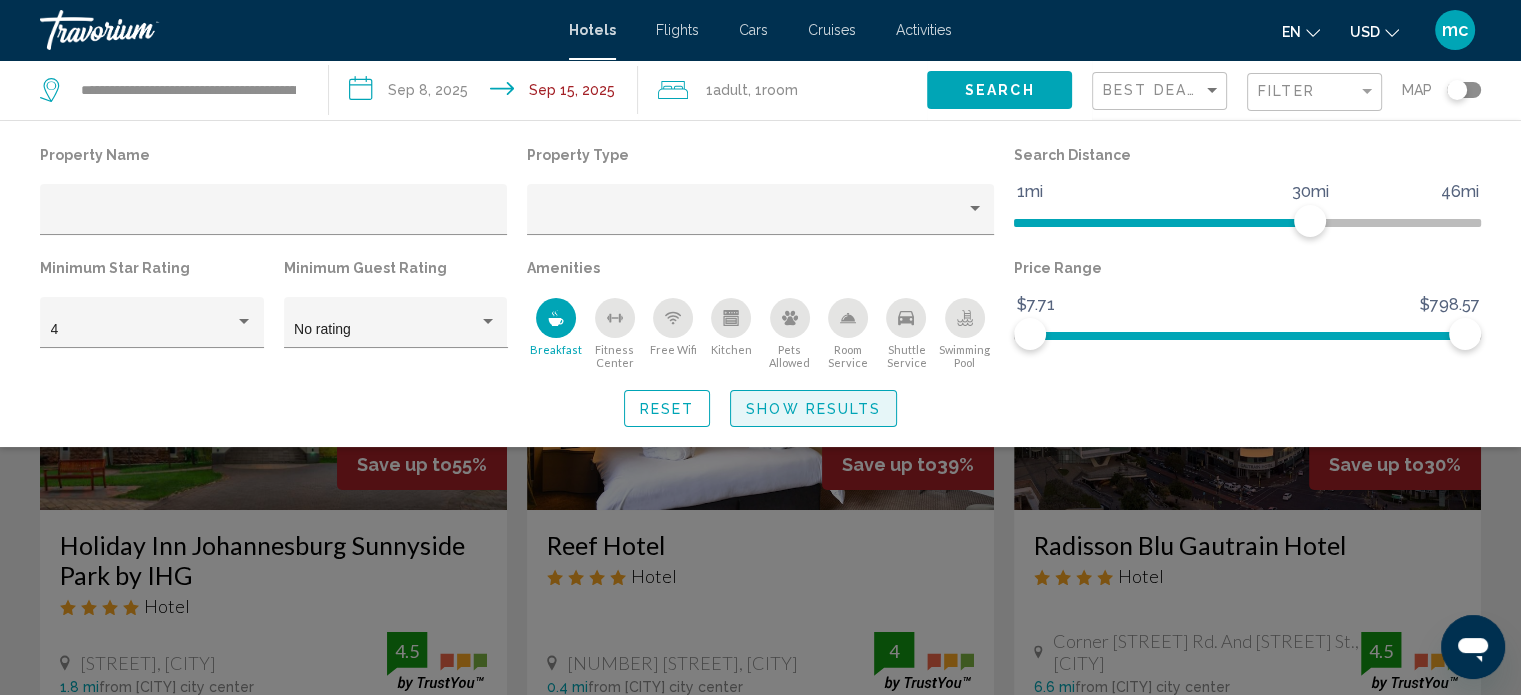 click on "Show Results" 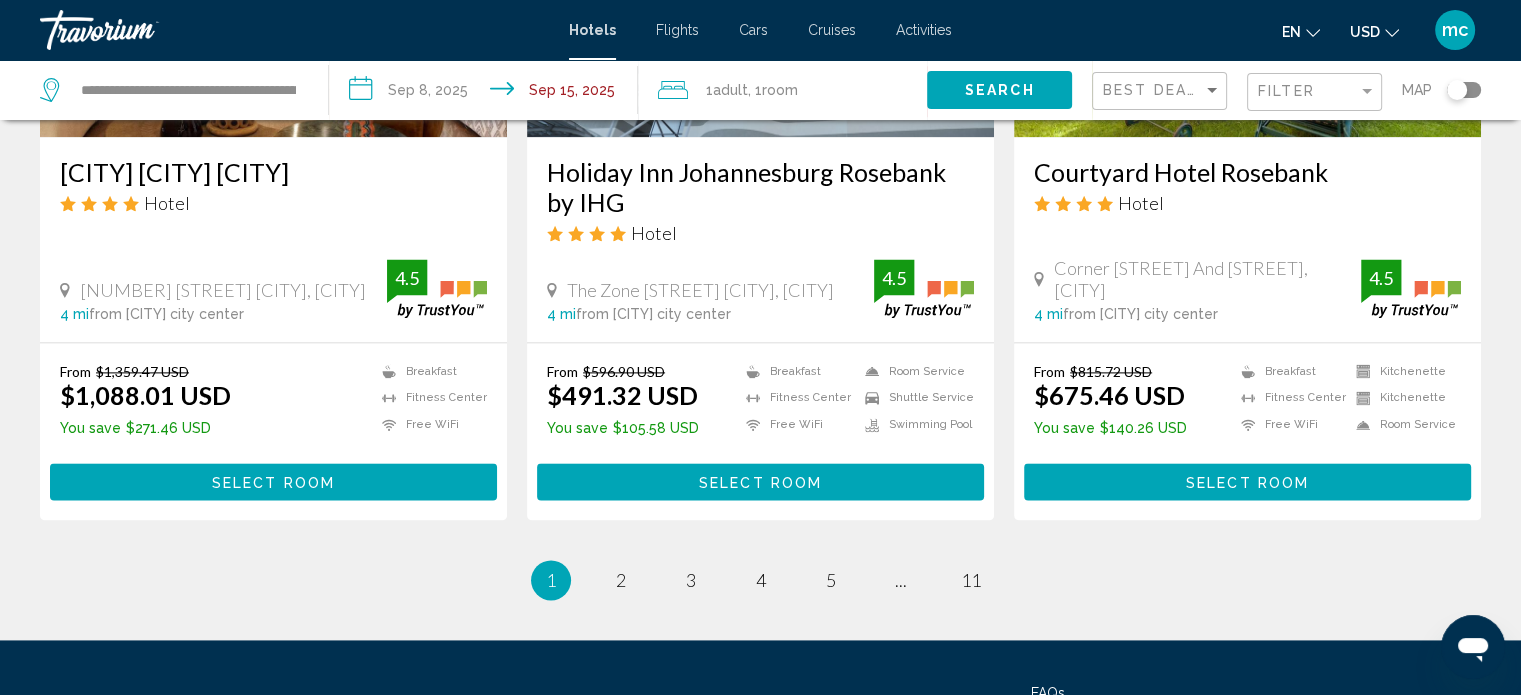 scroll, scrollTop: 2560, scrollLeft: 0, axis: vertical 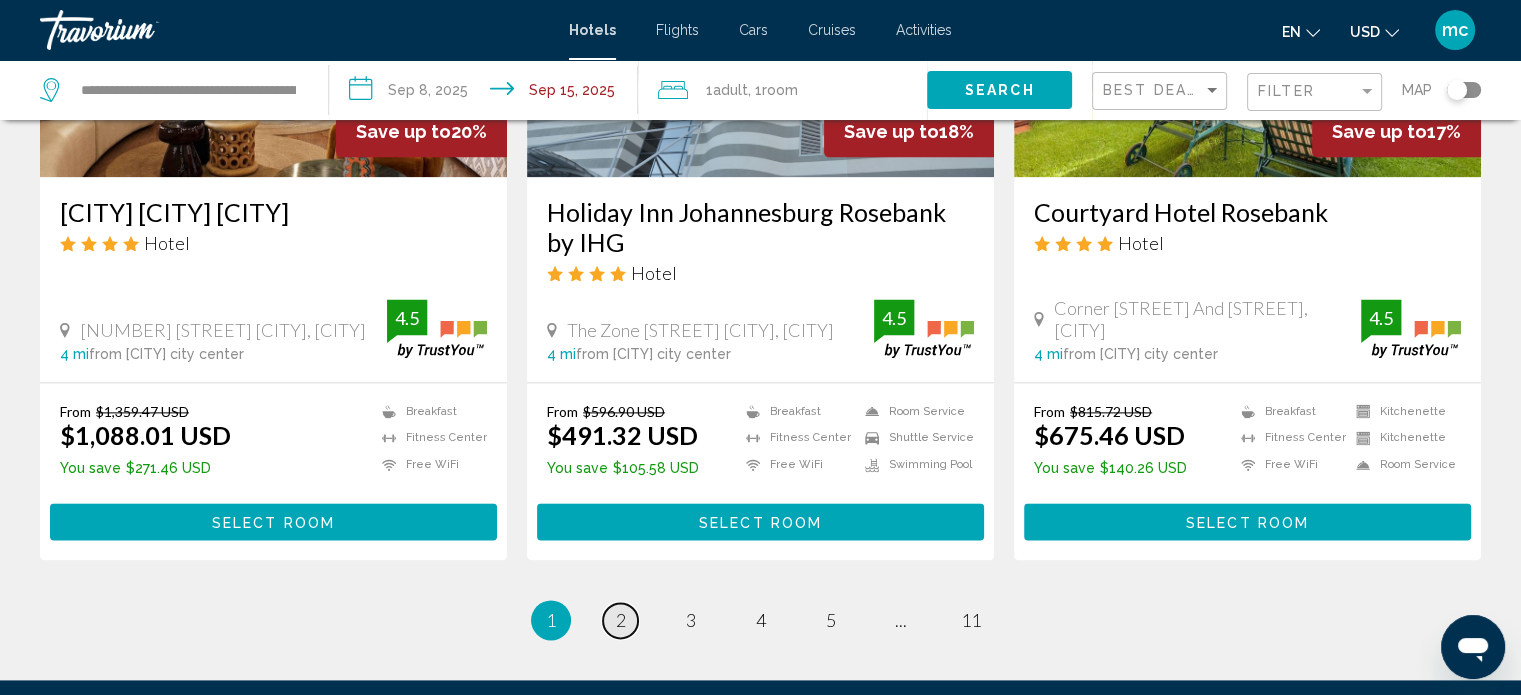 click on "2" at bounding box center [621, 620] 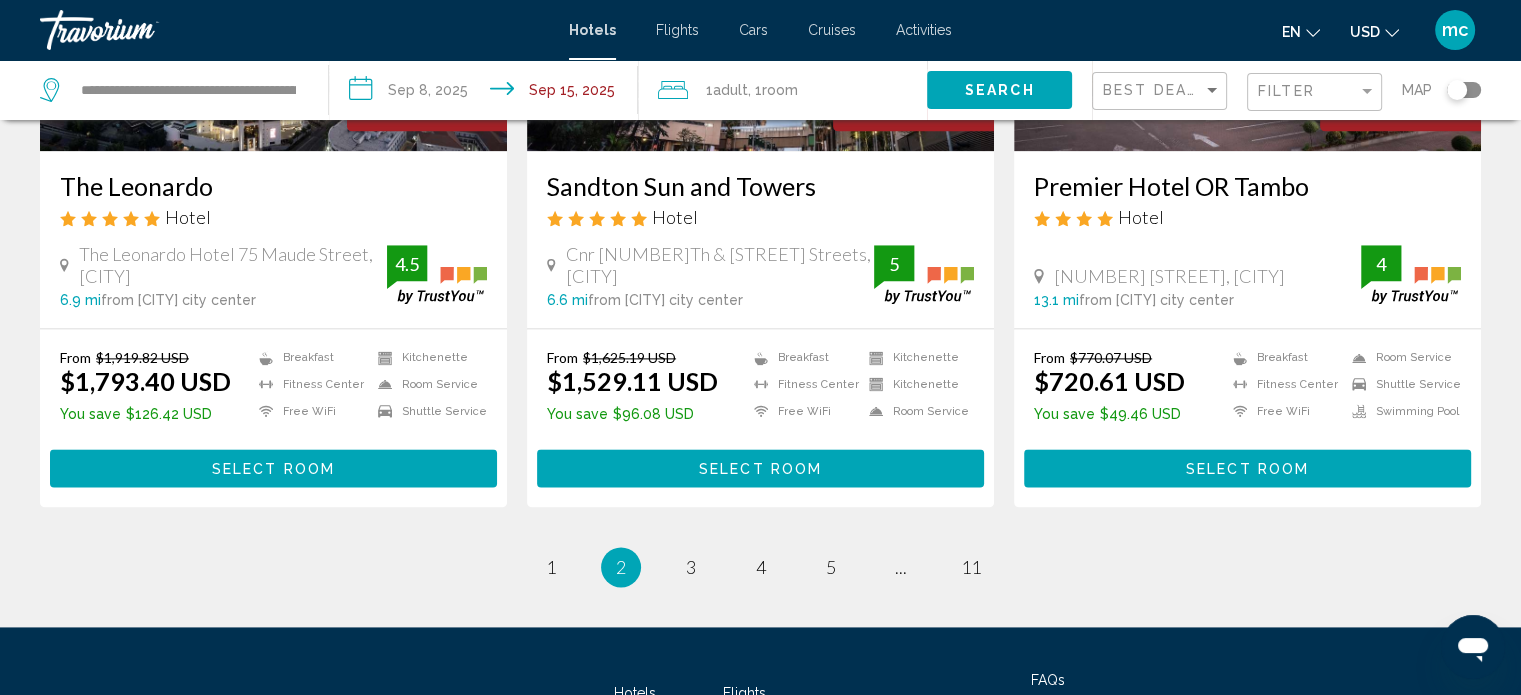 scroll, scrollTop: 2766, scrollLeft: 0, axis: vertical 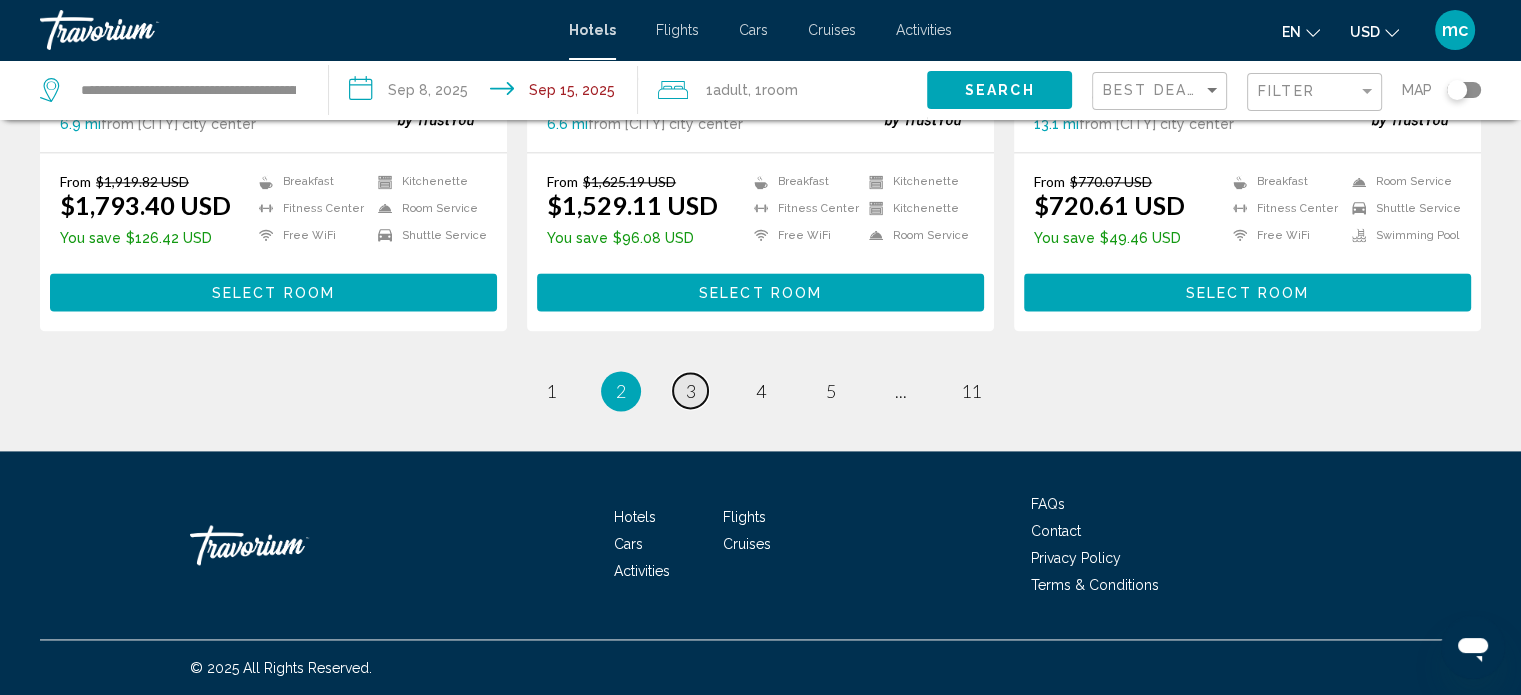click on "page  3" at bounding box center [690, 390] 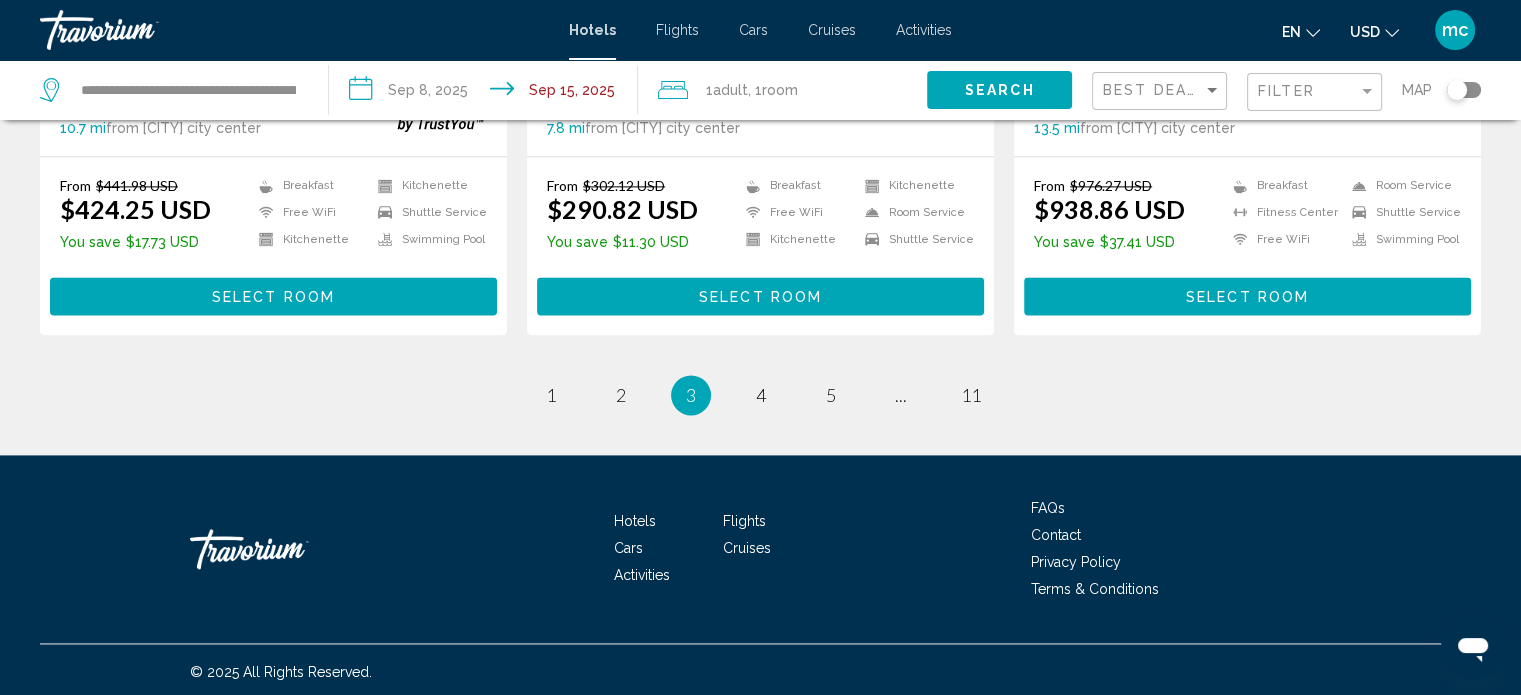 scroll, scrollTop: 2712, scrollLeft: 0, axis: vertical 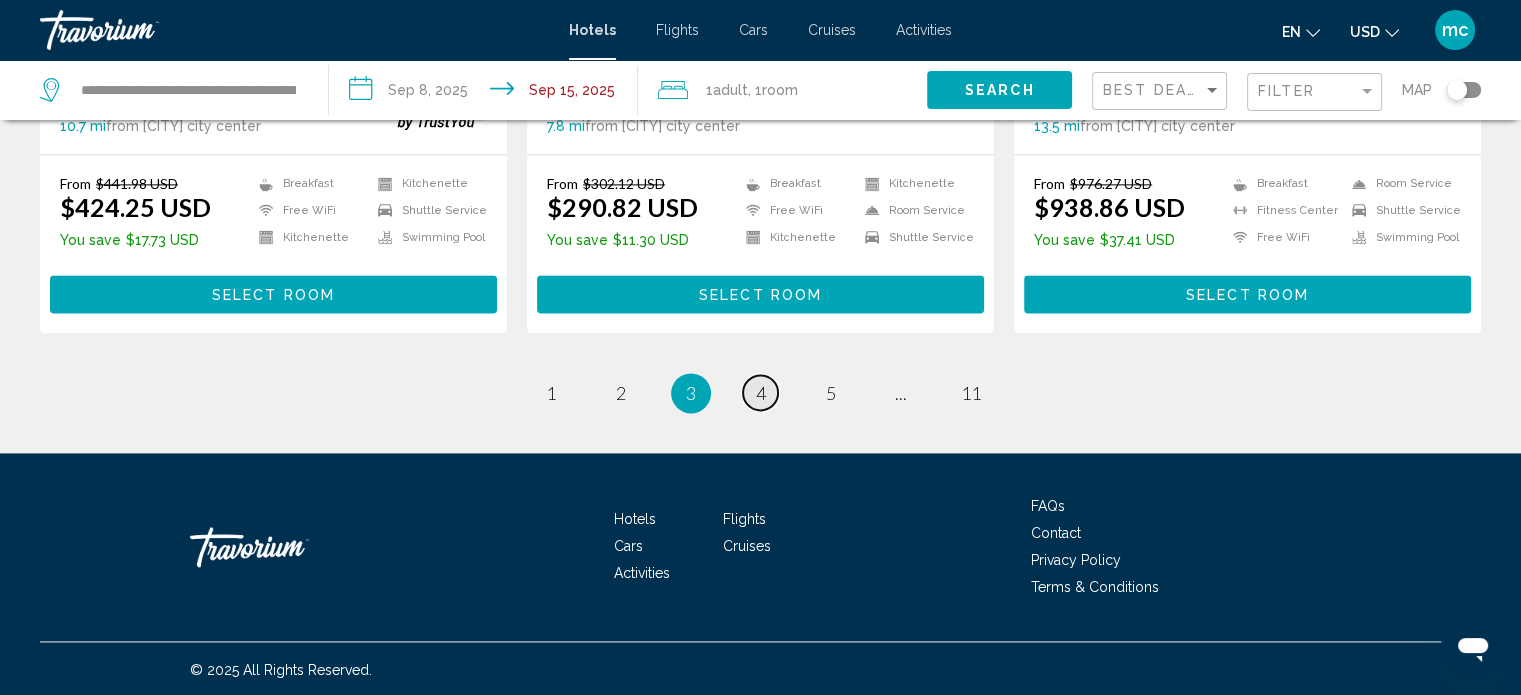 click on "4" at bounding box center (761, 393) 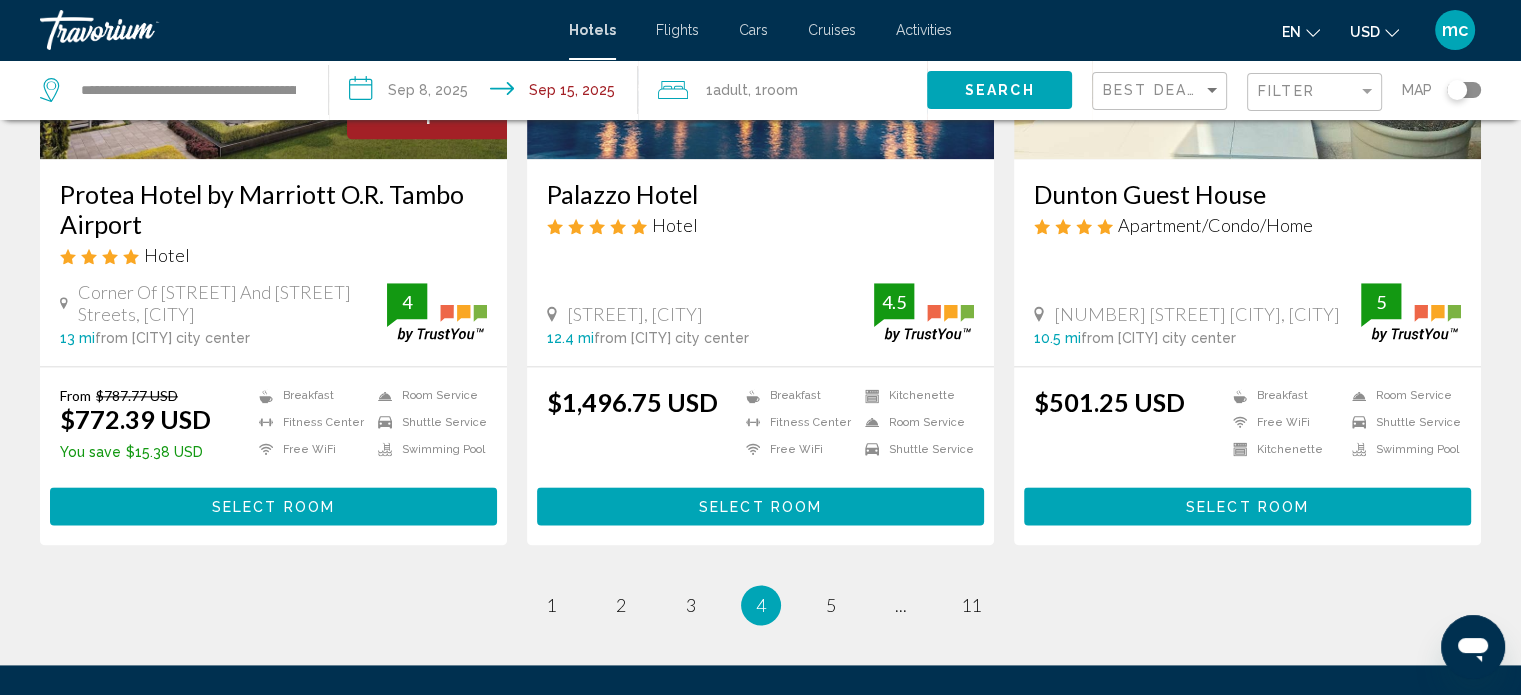 scroll, scrollTop: 2560, scrollLeft: 0, axis: vertical 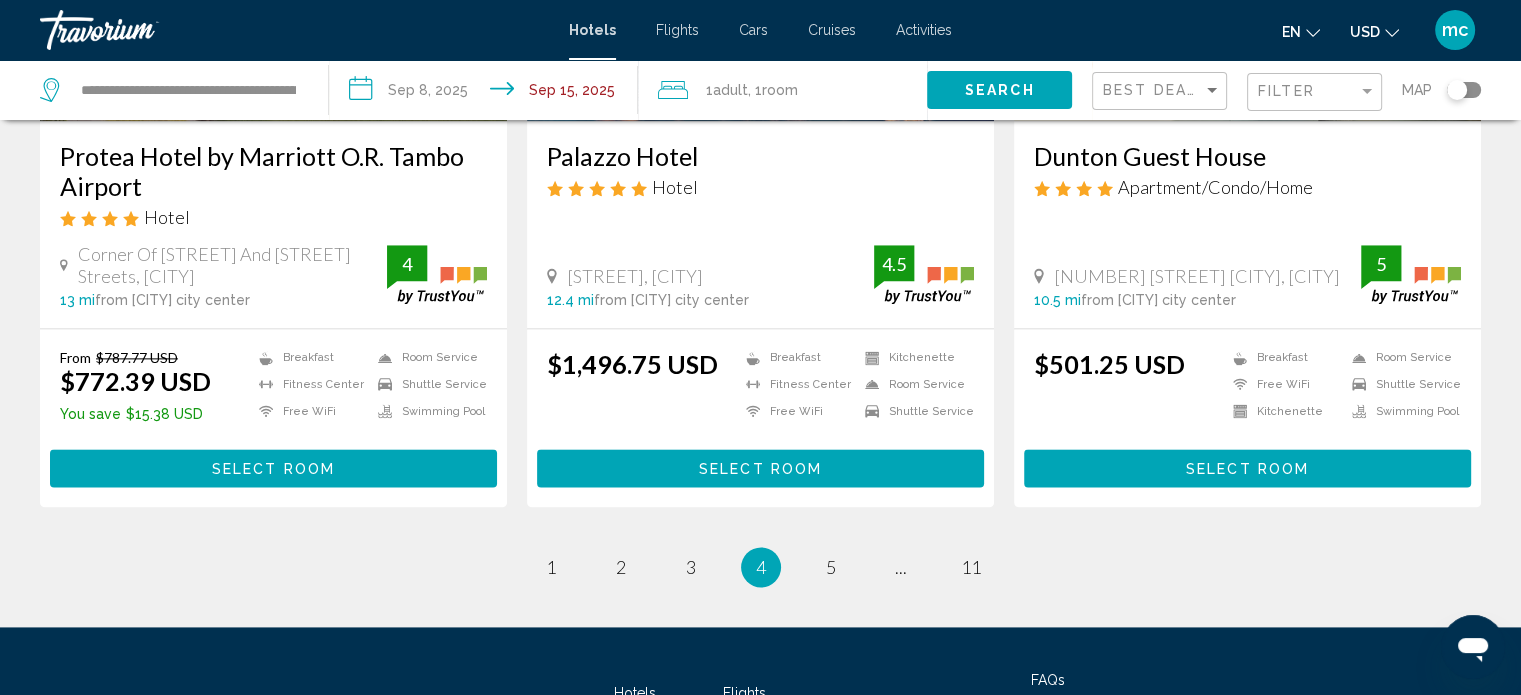 click on "[NUMBER] / [NUMBER] page [NUMBER] page [NUMBER] page [NUMBER] You're on page [NUMBER] page [NUMBER] ... page [NUMBER]" at bounding box center (760, 567) 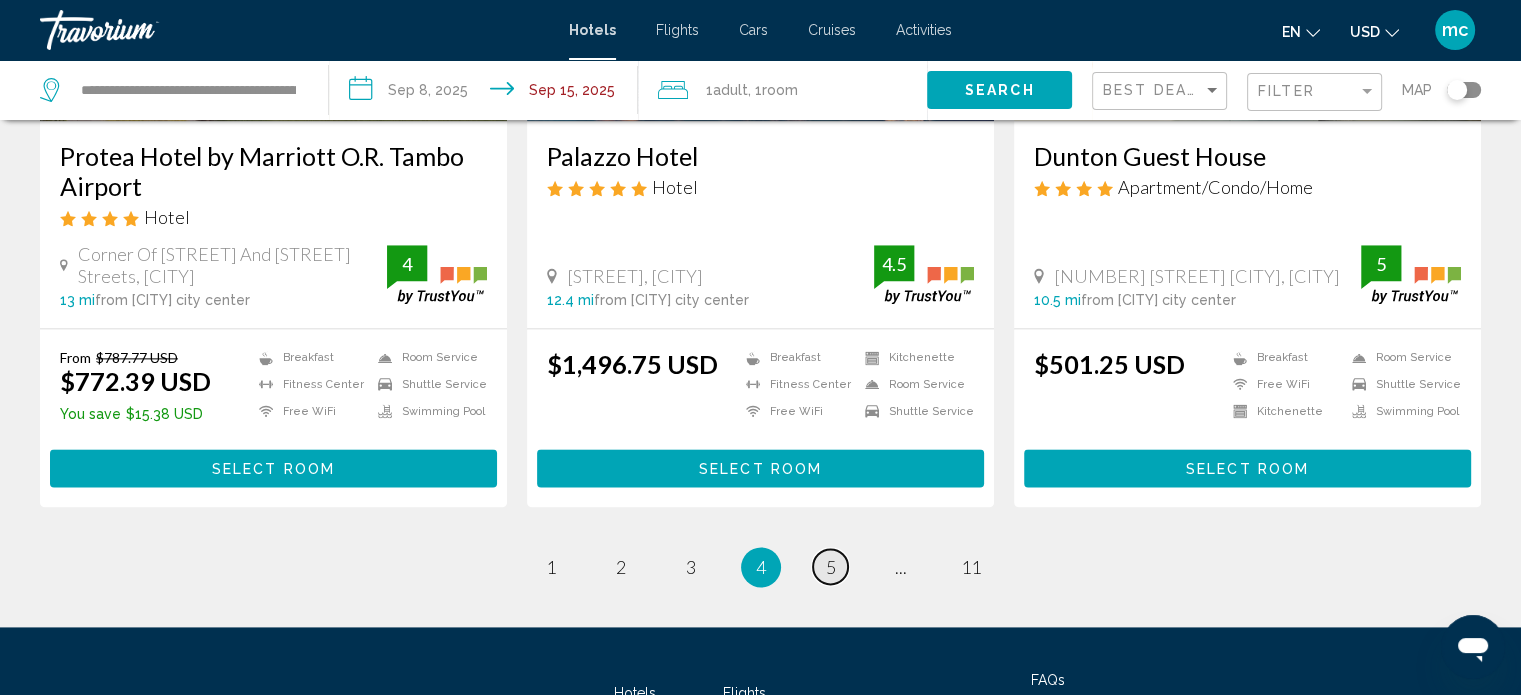 click on "5" at bounding box center (831, 567) 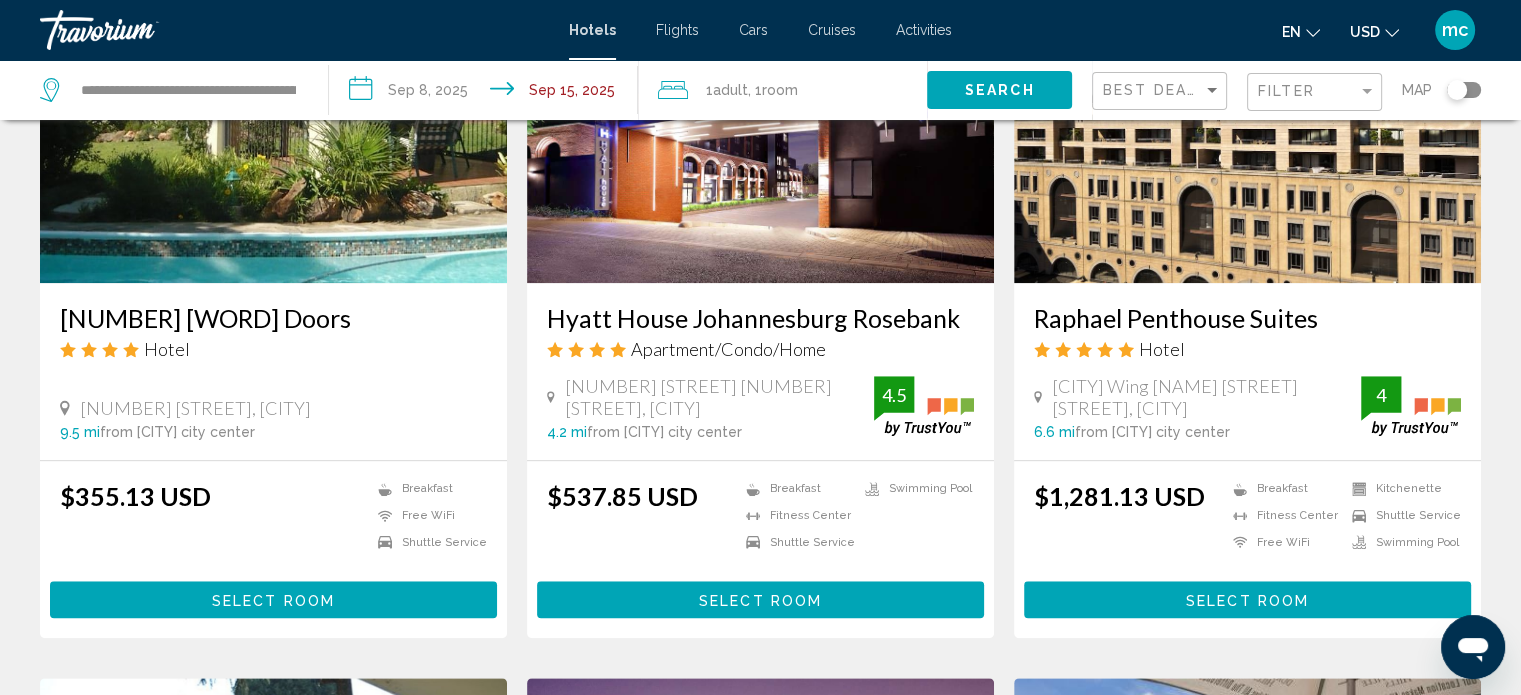 scroll, scrollTop: 1680, scrollLeft: 0, axis: vertical 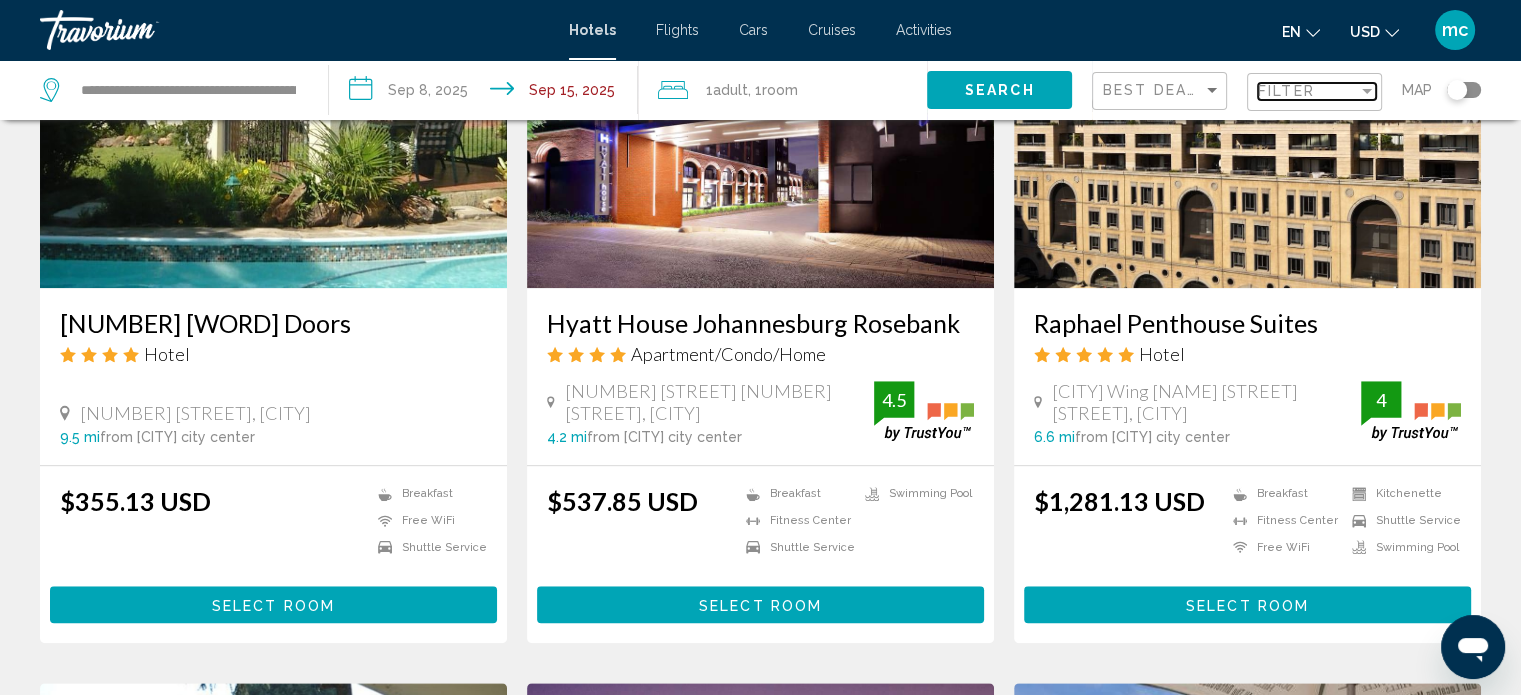 click on "Filter" at bounding box center [1308, 91] 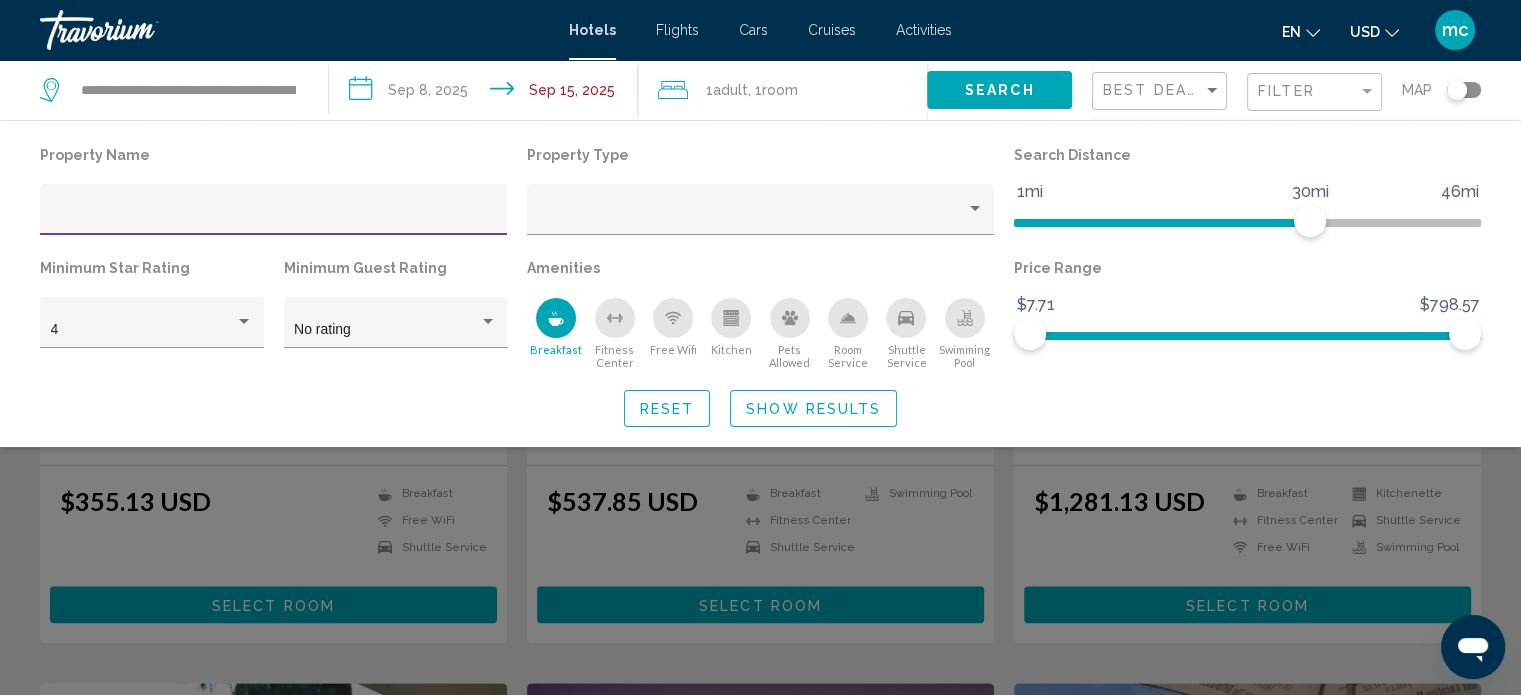 click at bounding box center [274, 217] 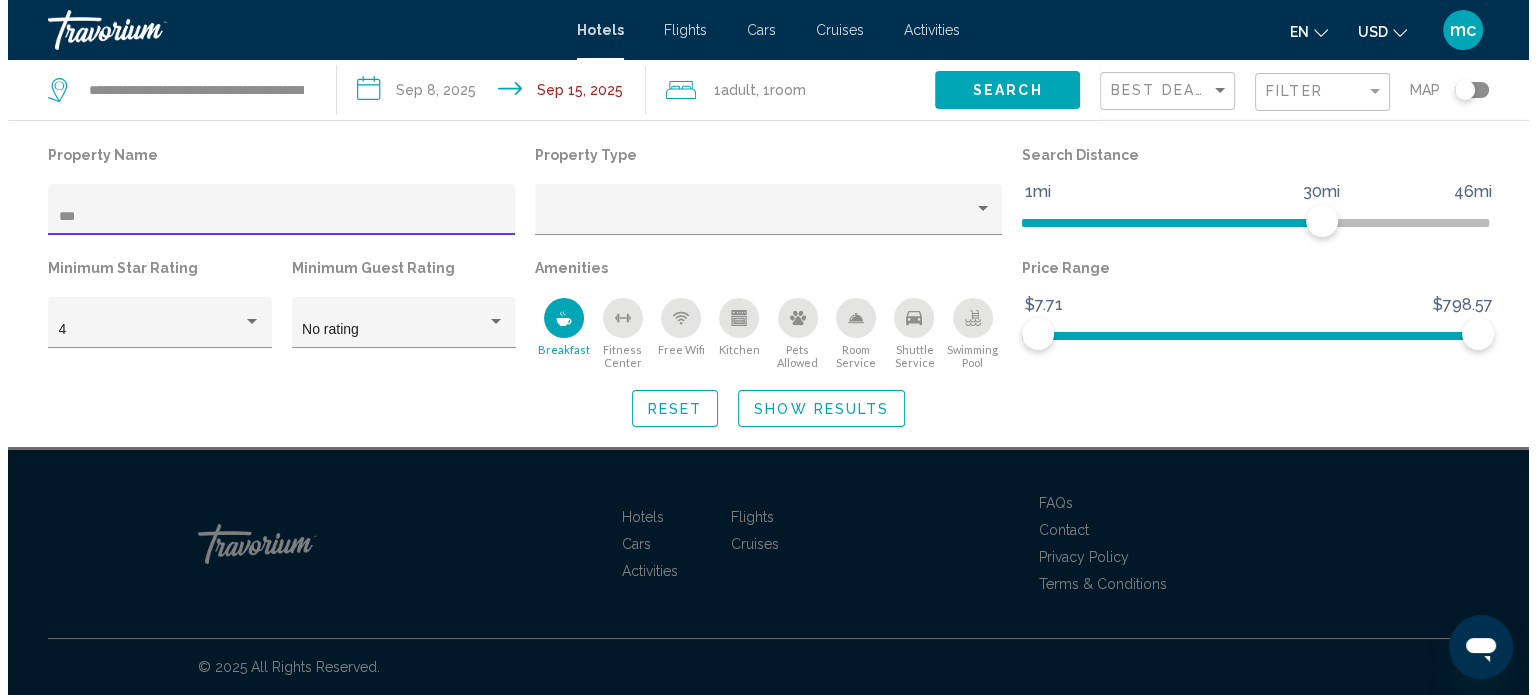 scroll, scrollTop: 0, scrollLeft: 0, axis: both 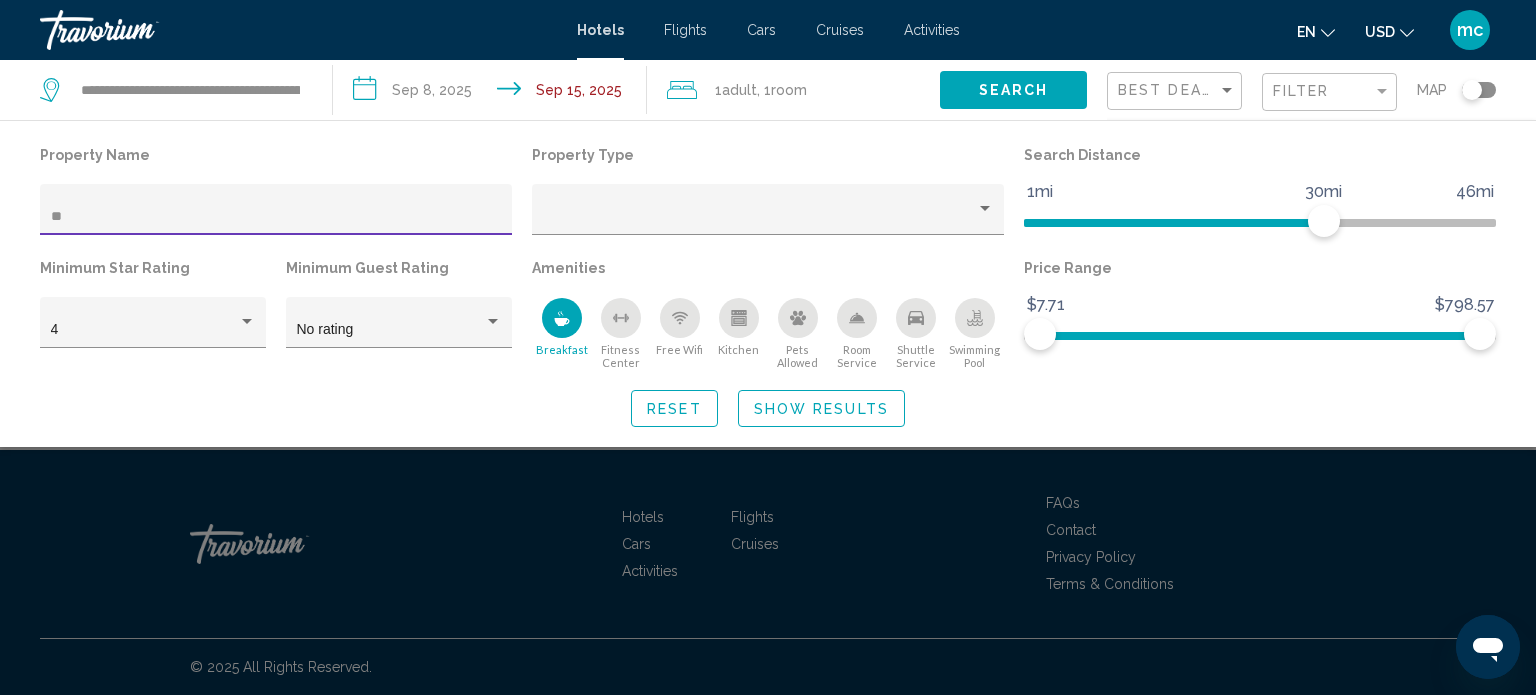 type on "*" 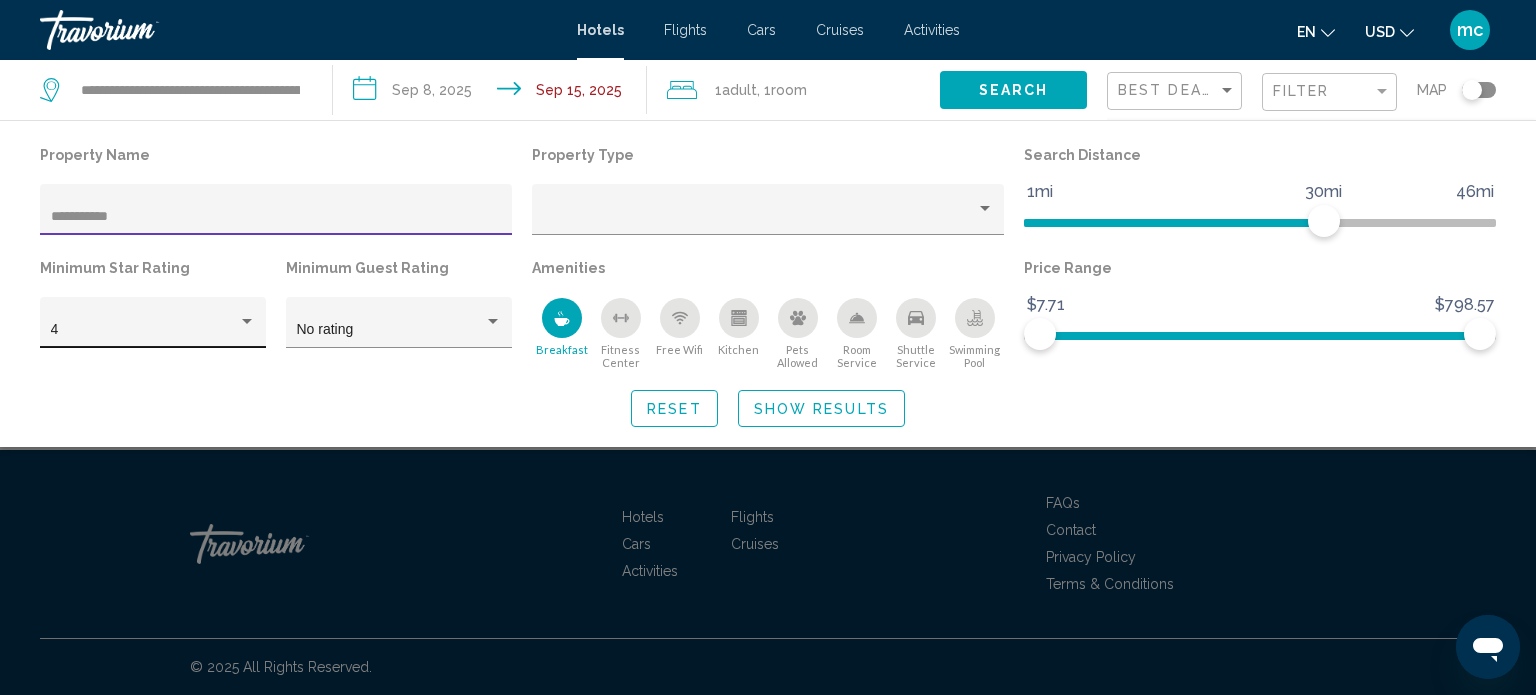 type on "**********" 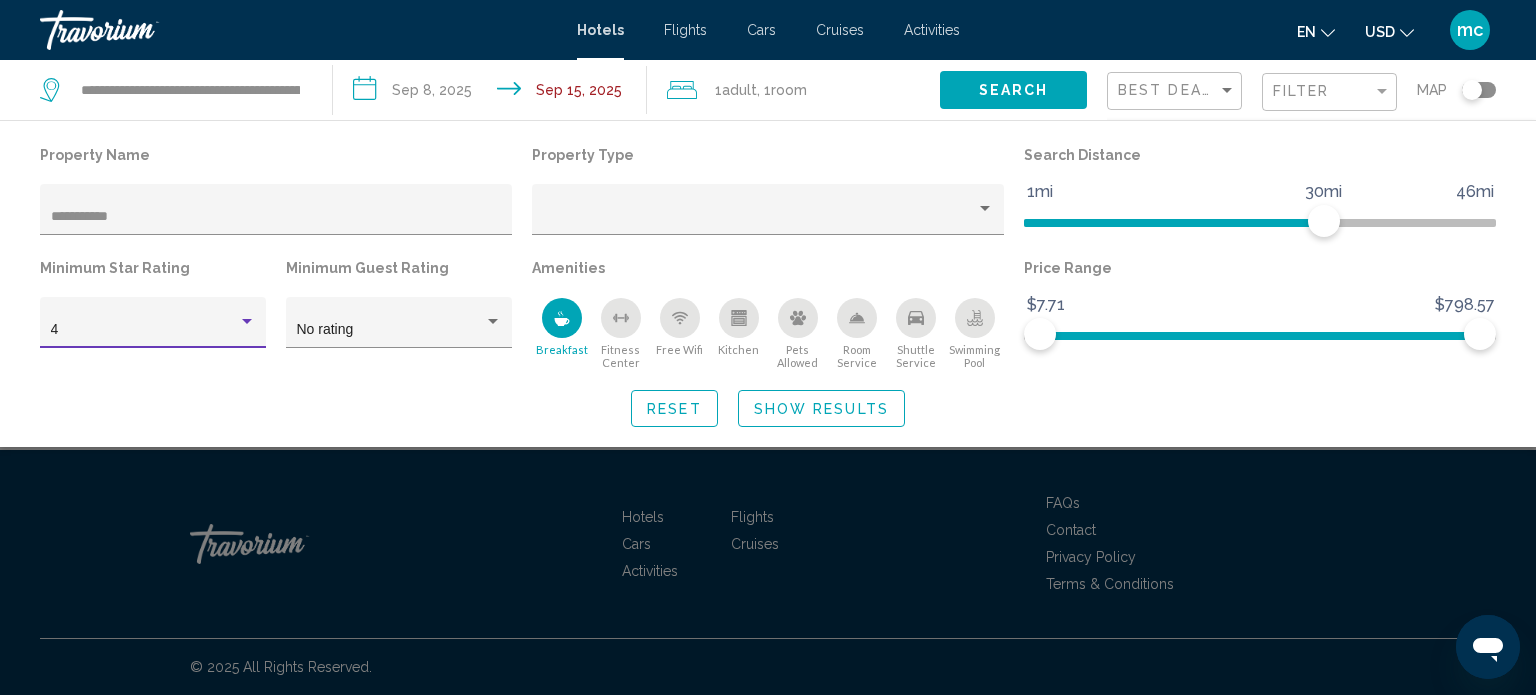 click at bounding box center (247, 321) 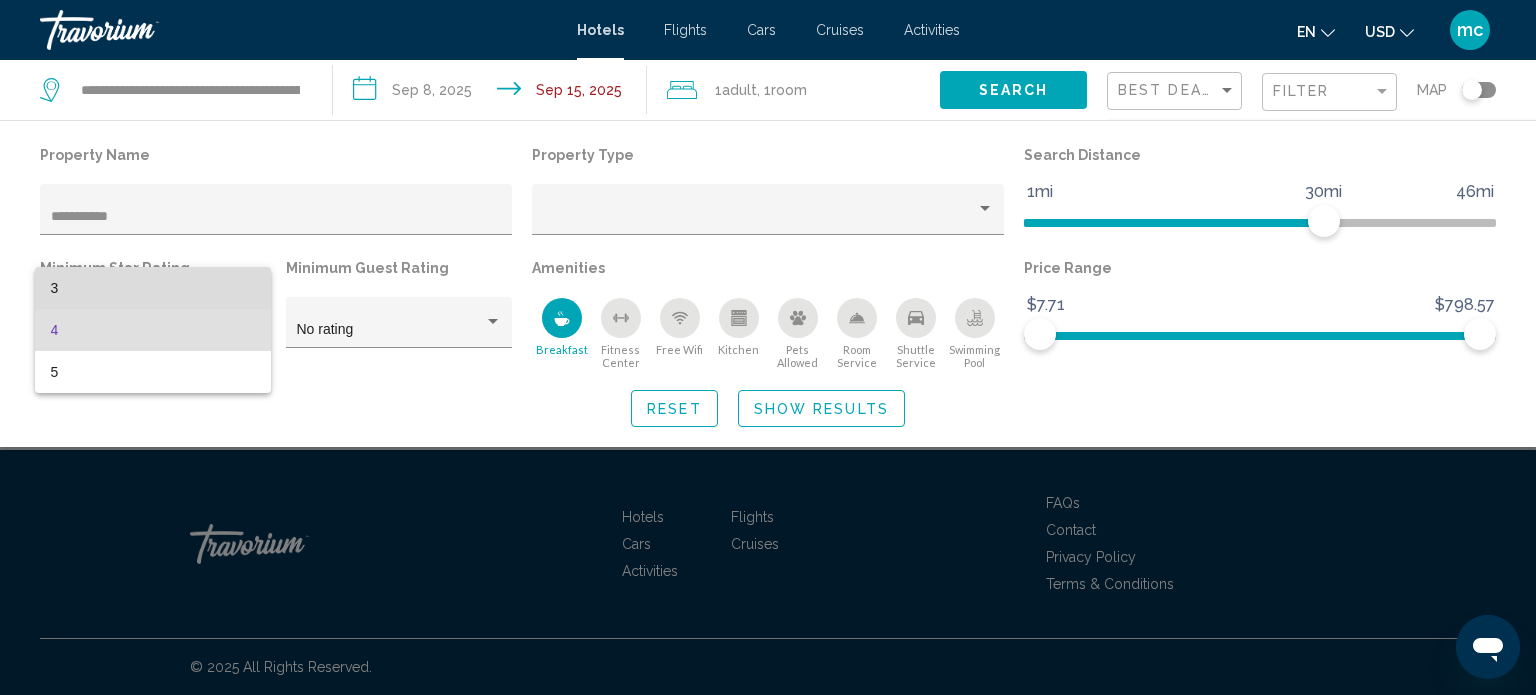 click on "3" at bounding box center [153, 288] 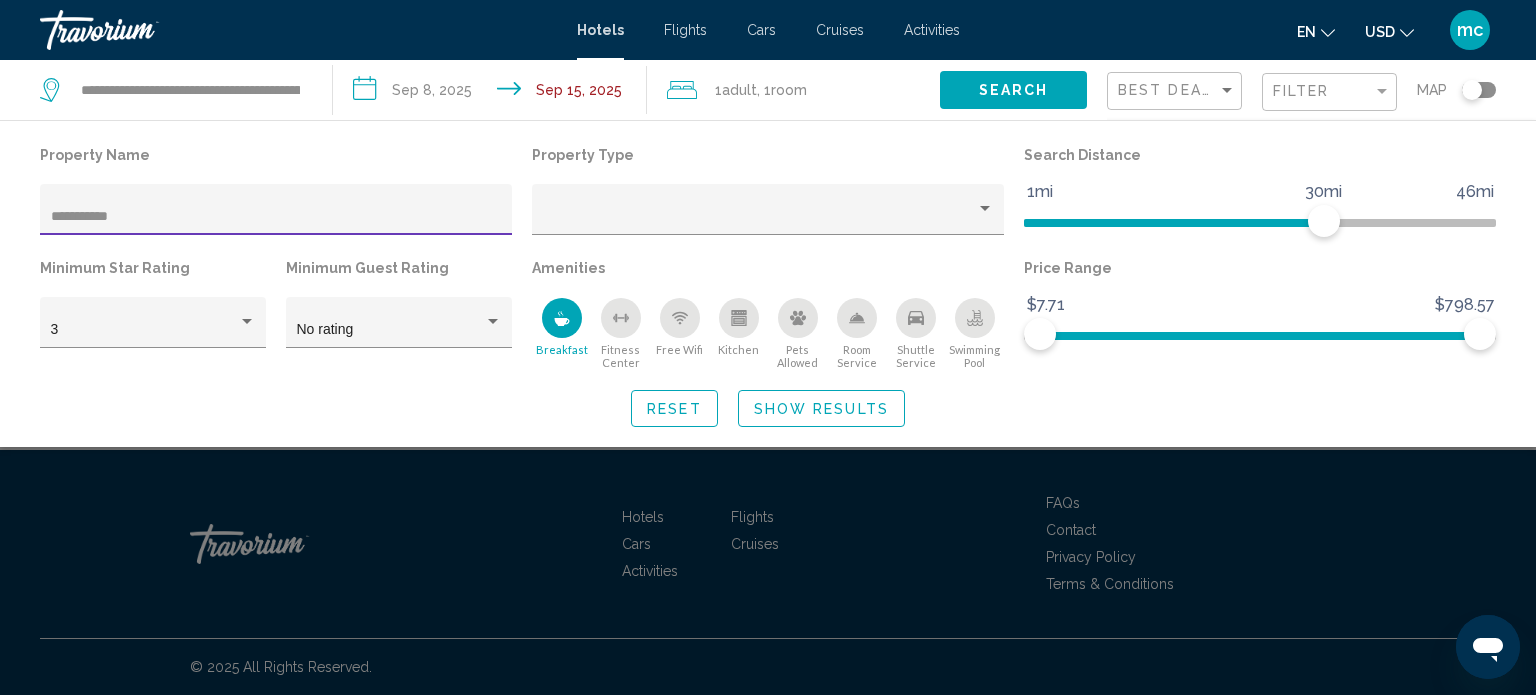 click on "**********" at bounding box center [276, 217] 